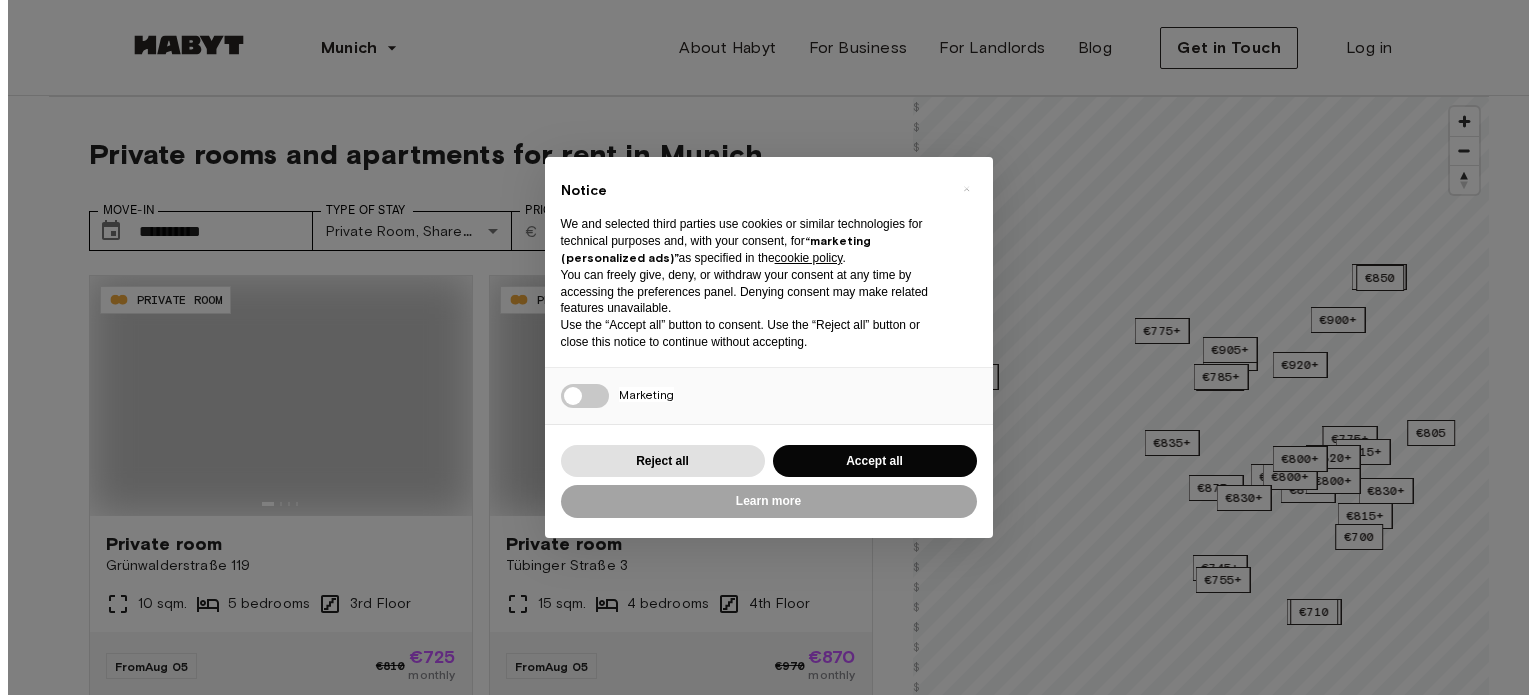 scroll, scrollTop: 0, scrollLeft: 0, axis: both 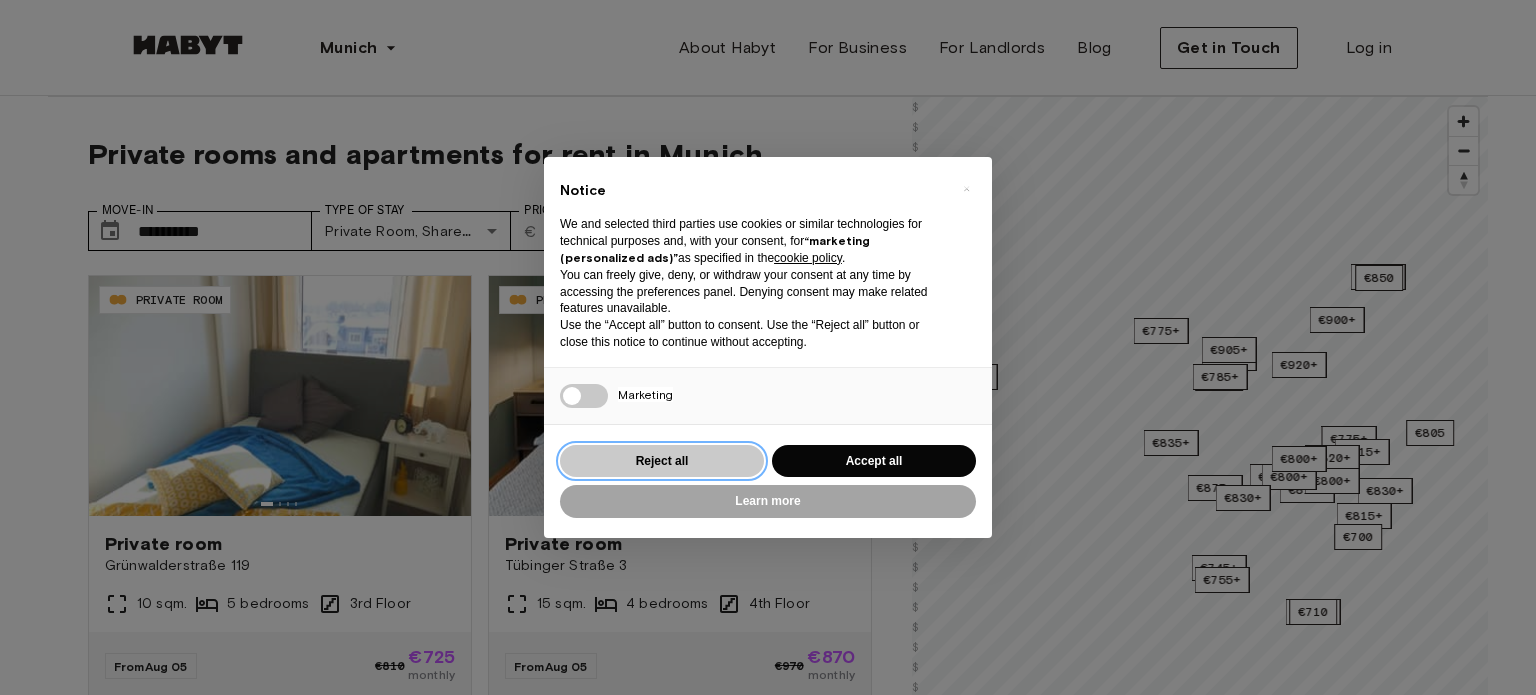 click on "Reject all" at bounding box center (662, 461) 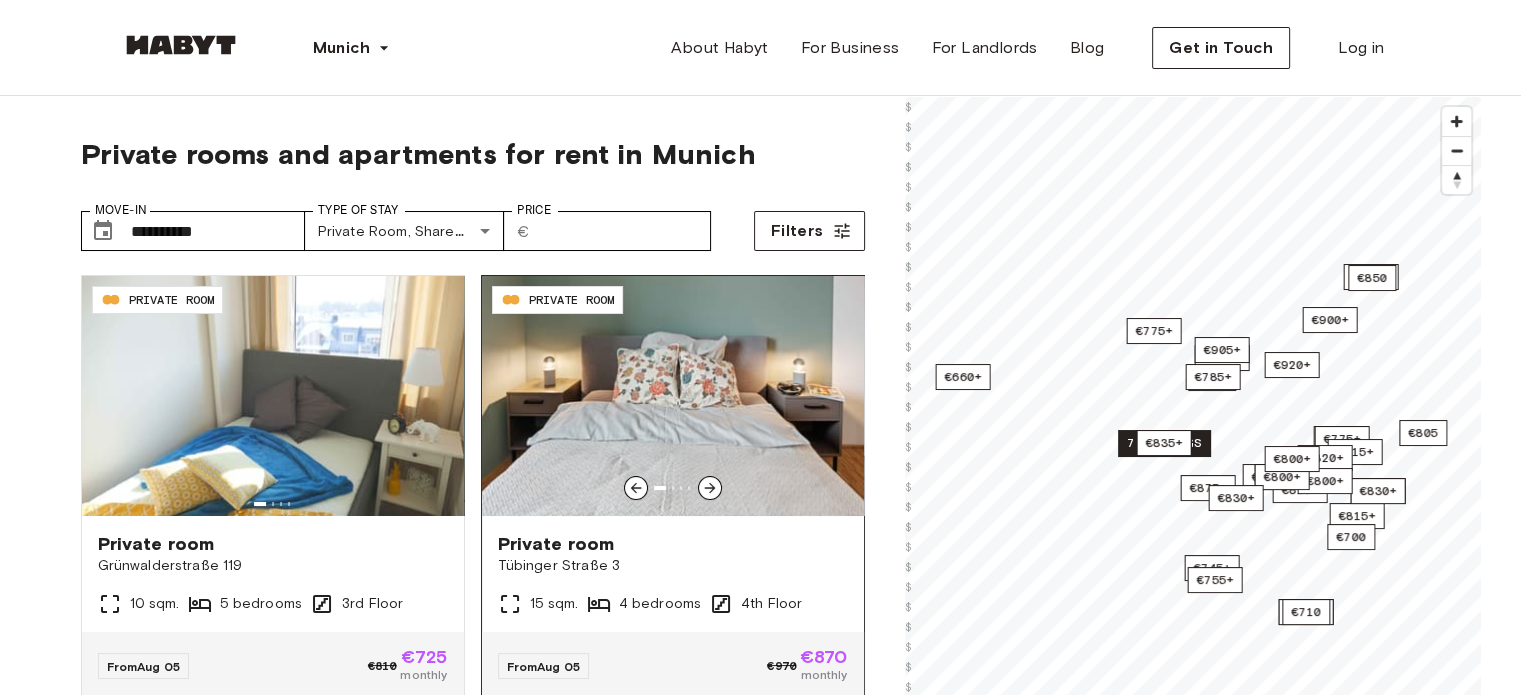 click at bounding box center [673, 396] 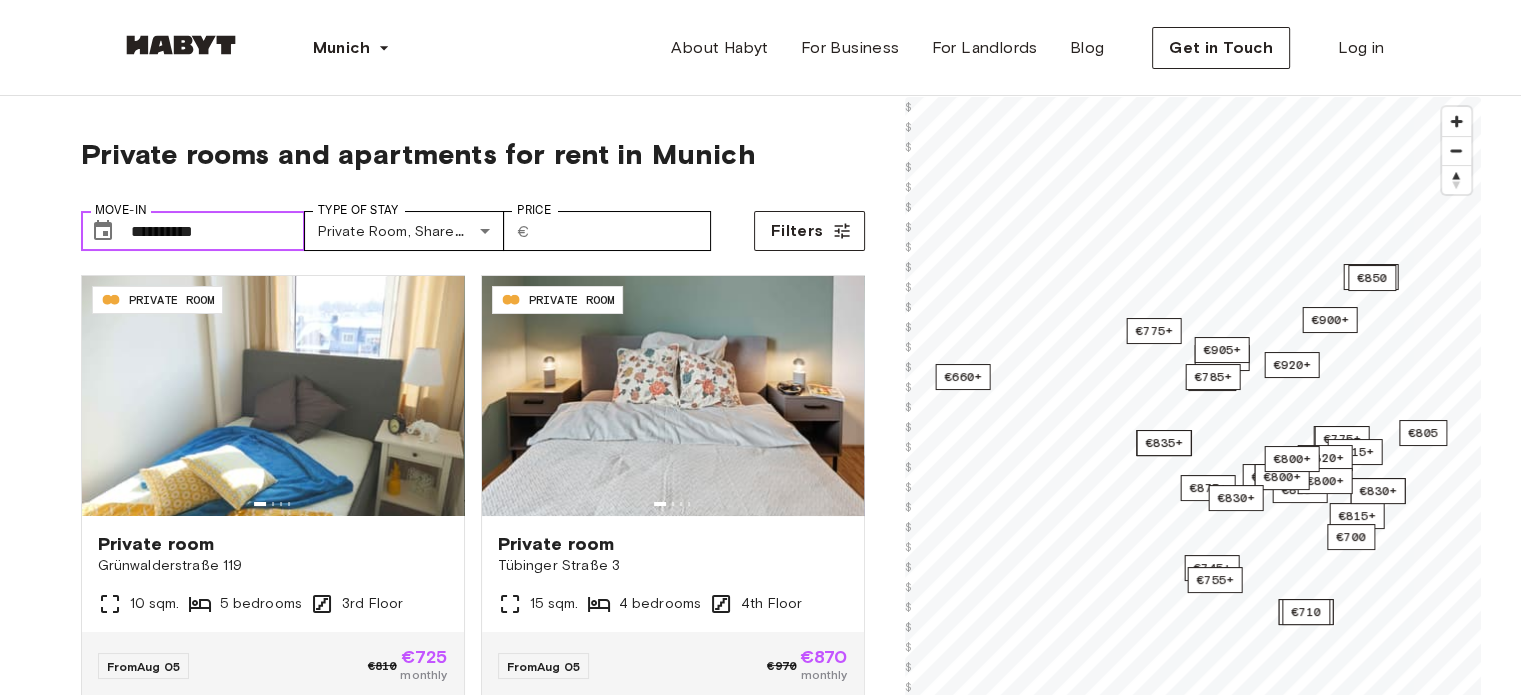 click on "**********" at bounding box center [218, 231] 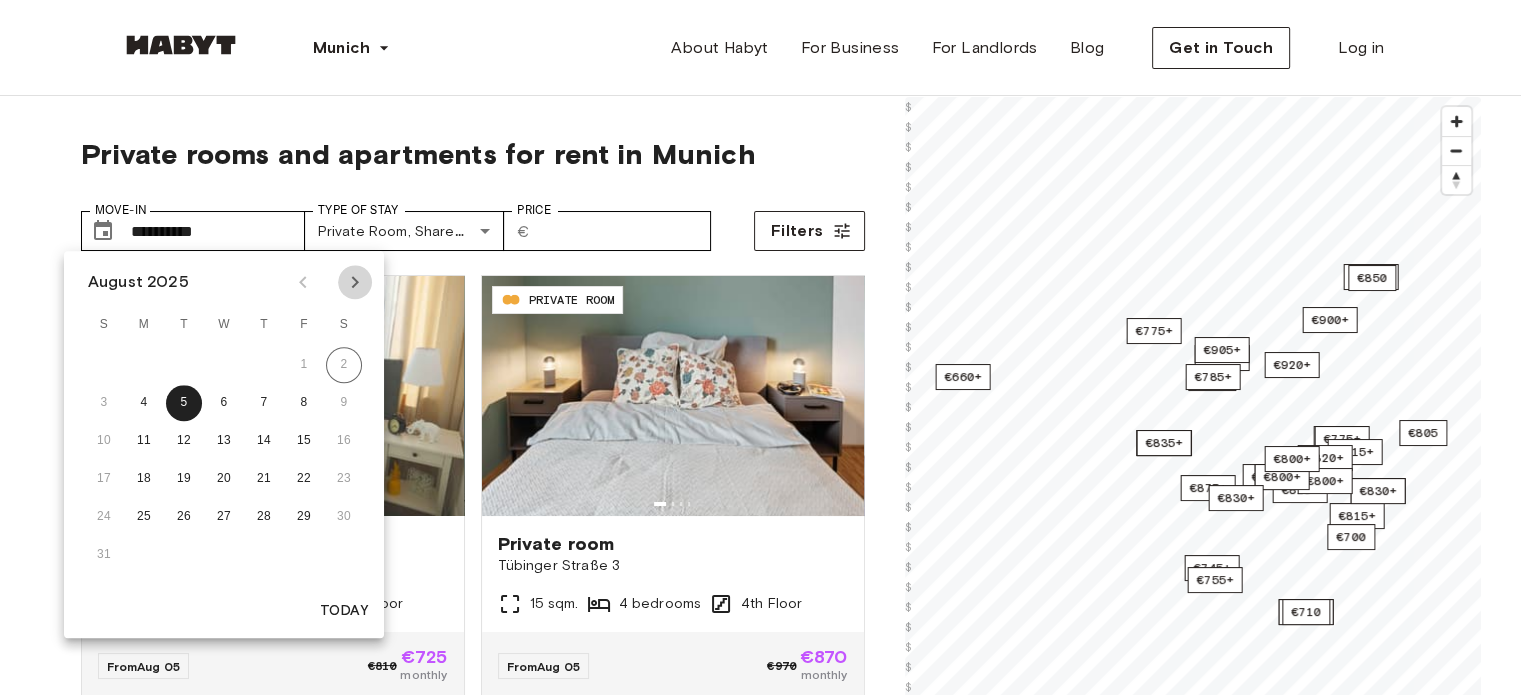 click 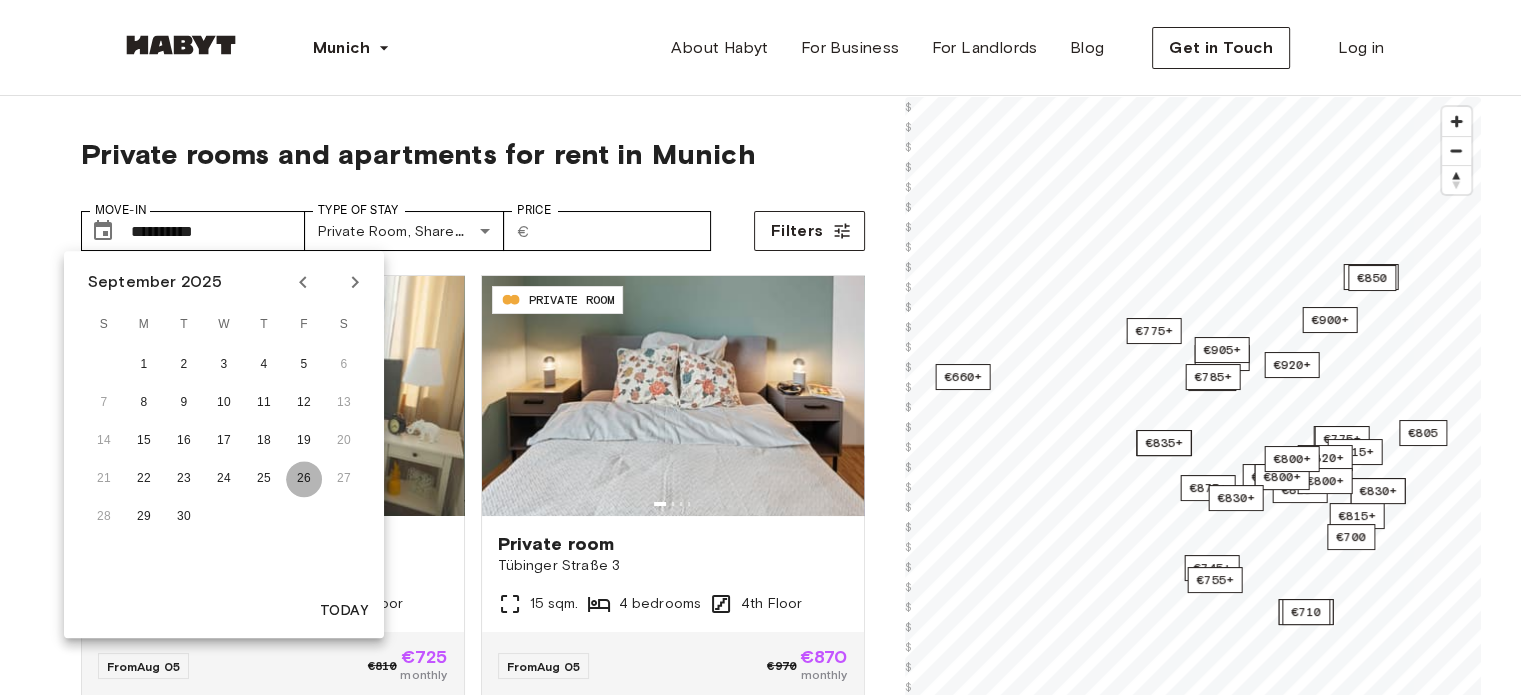 click on "26" at bounding box center (304, 479) 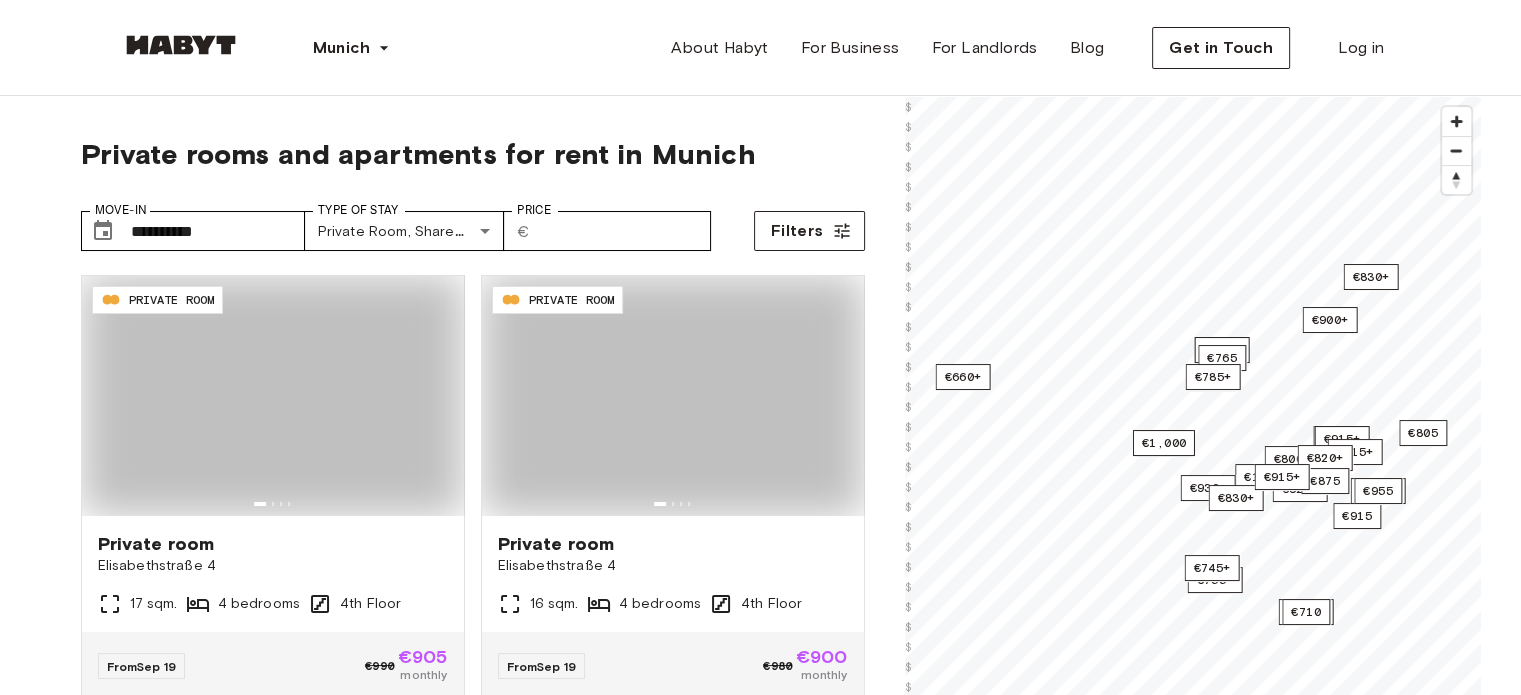 type on "**********" 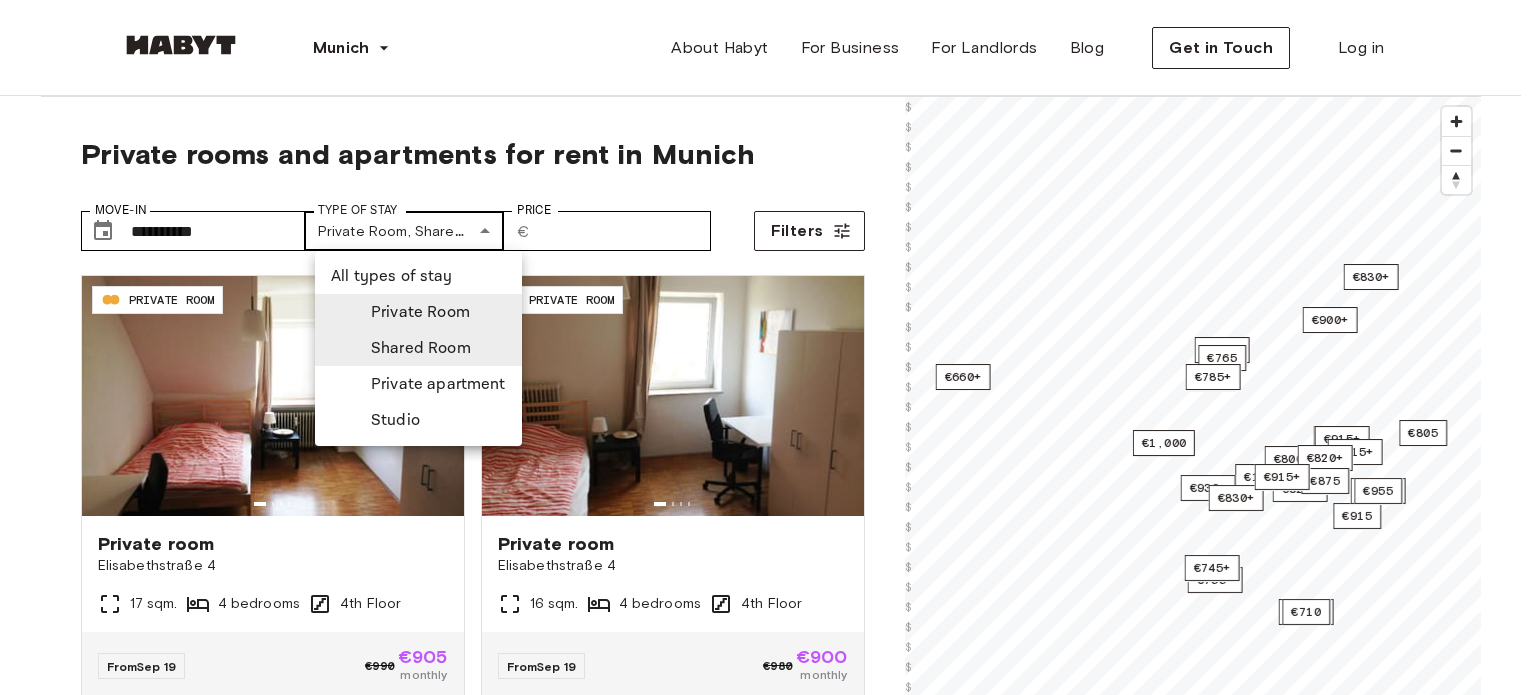 click on "**********" at bounding box center (768, 2391) 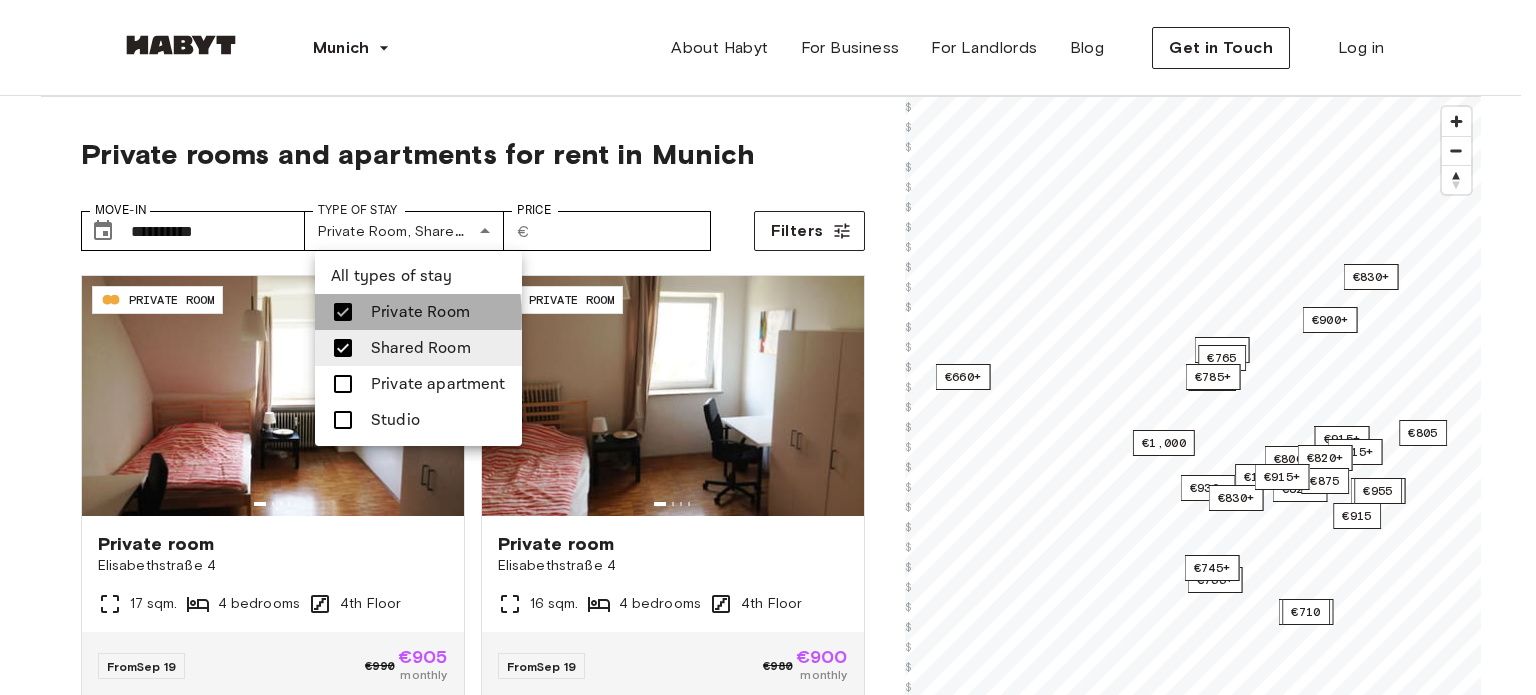 click at bounding box center (343, 312) 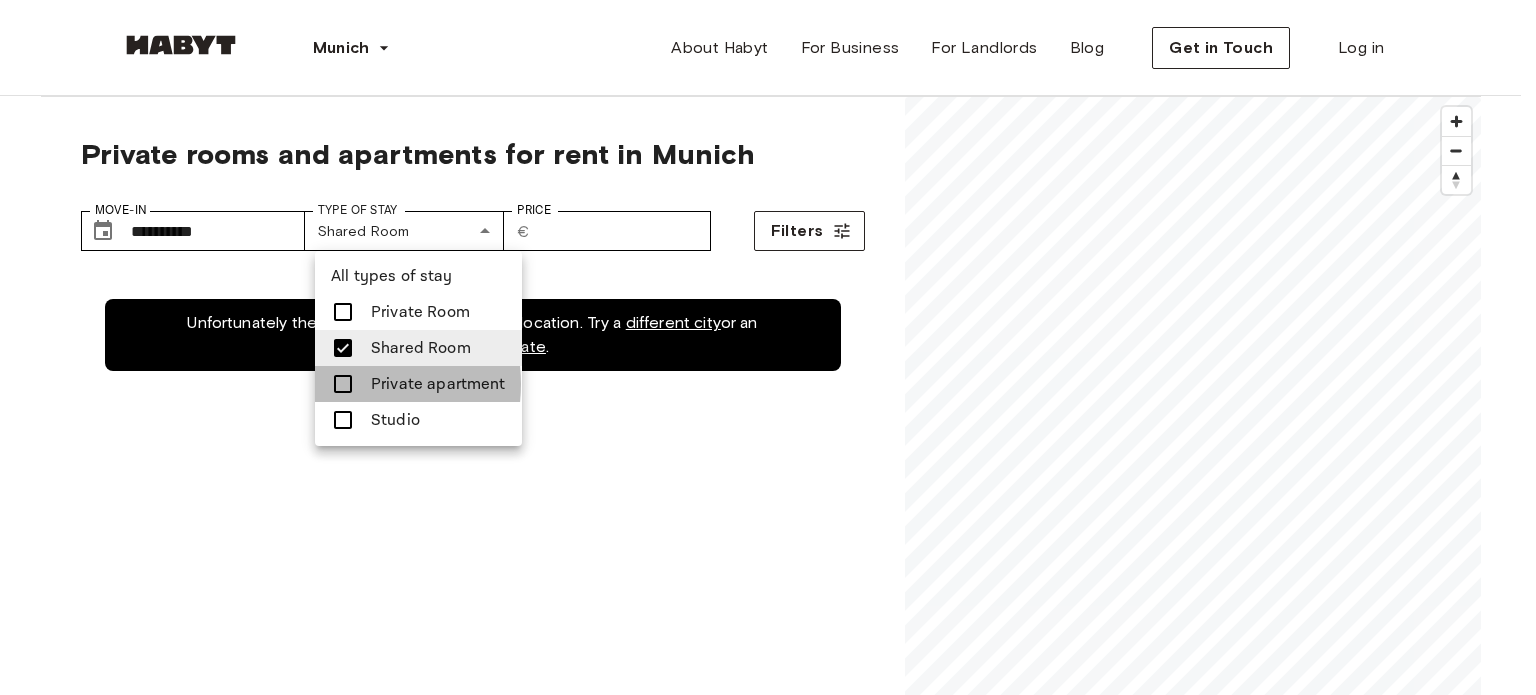 click at bounding box center (343, 384) 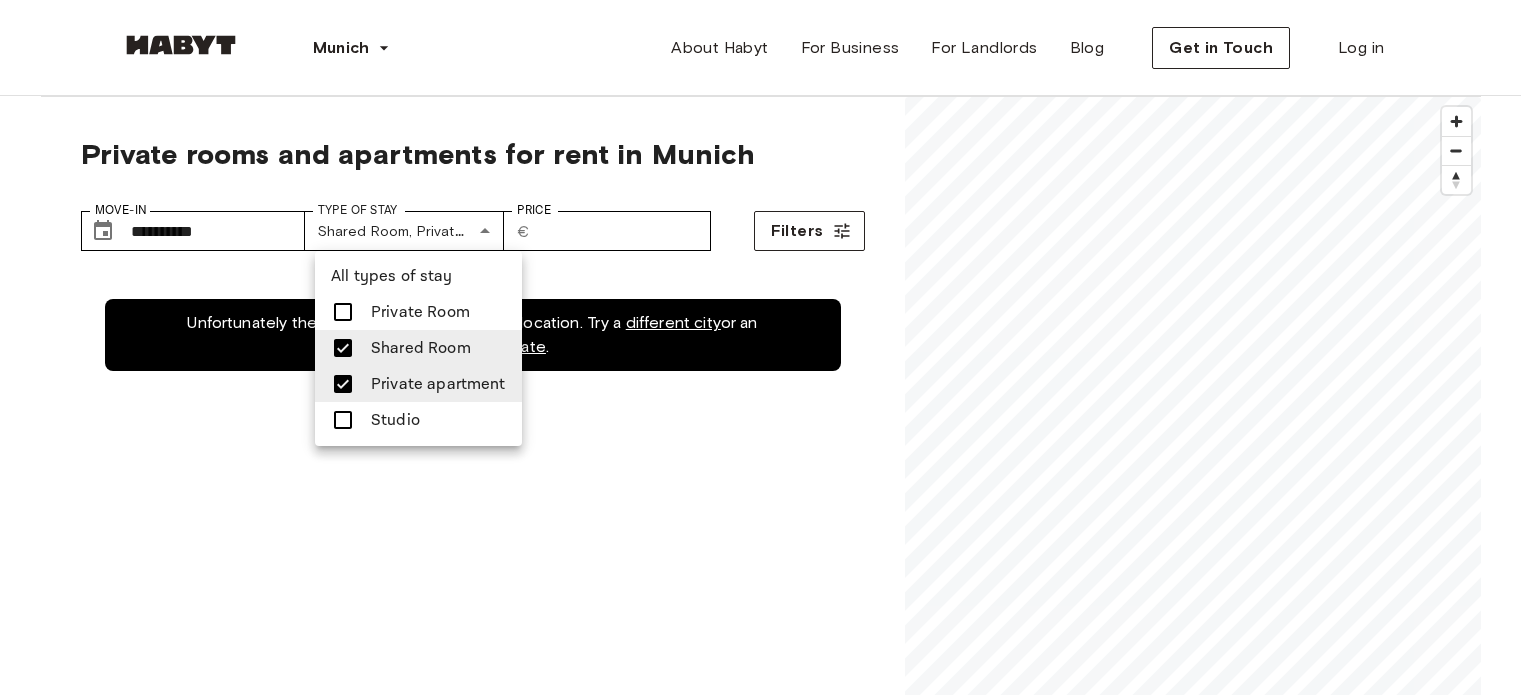 click at bounding box center [343, 420] 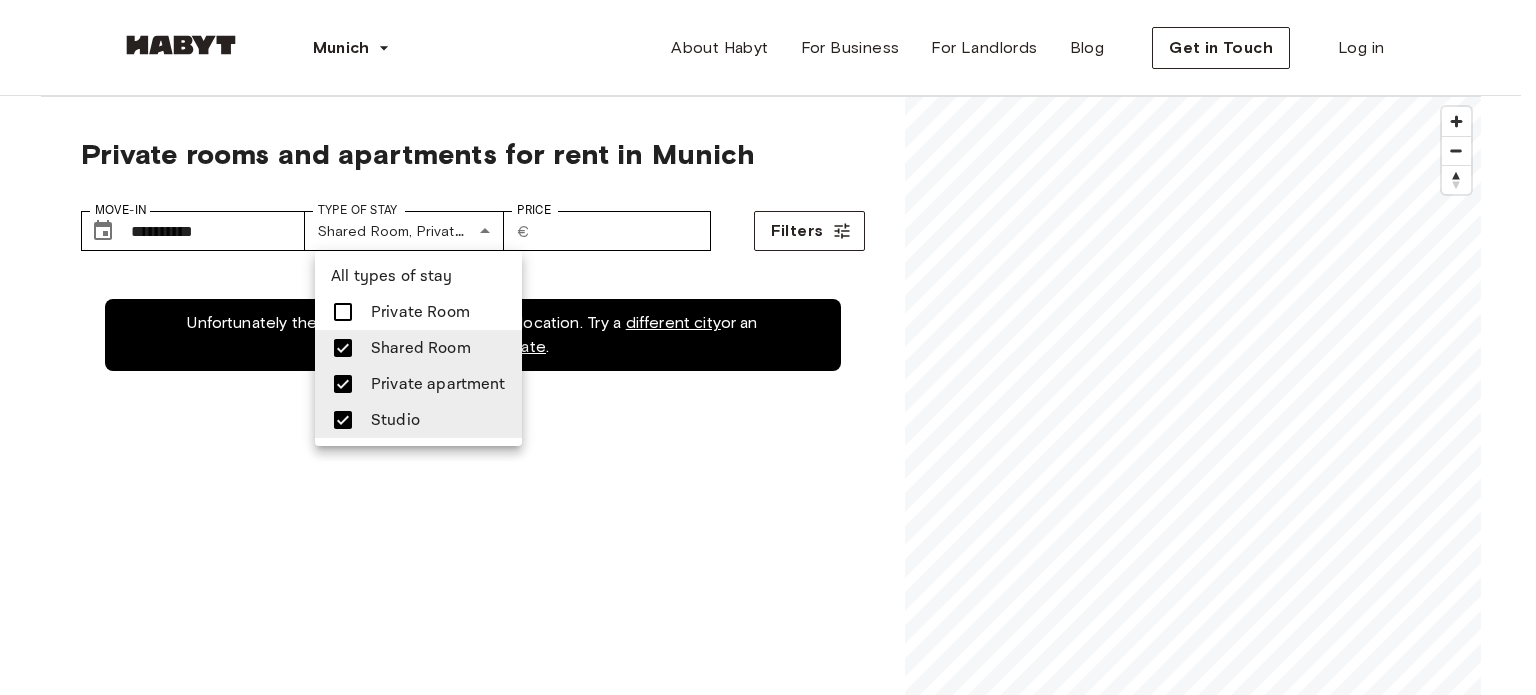 type on "**********" 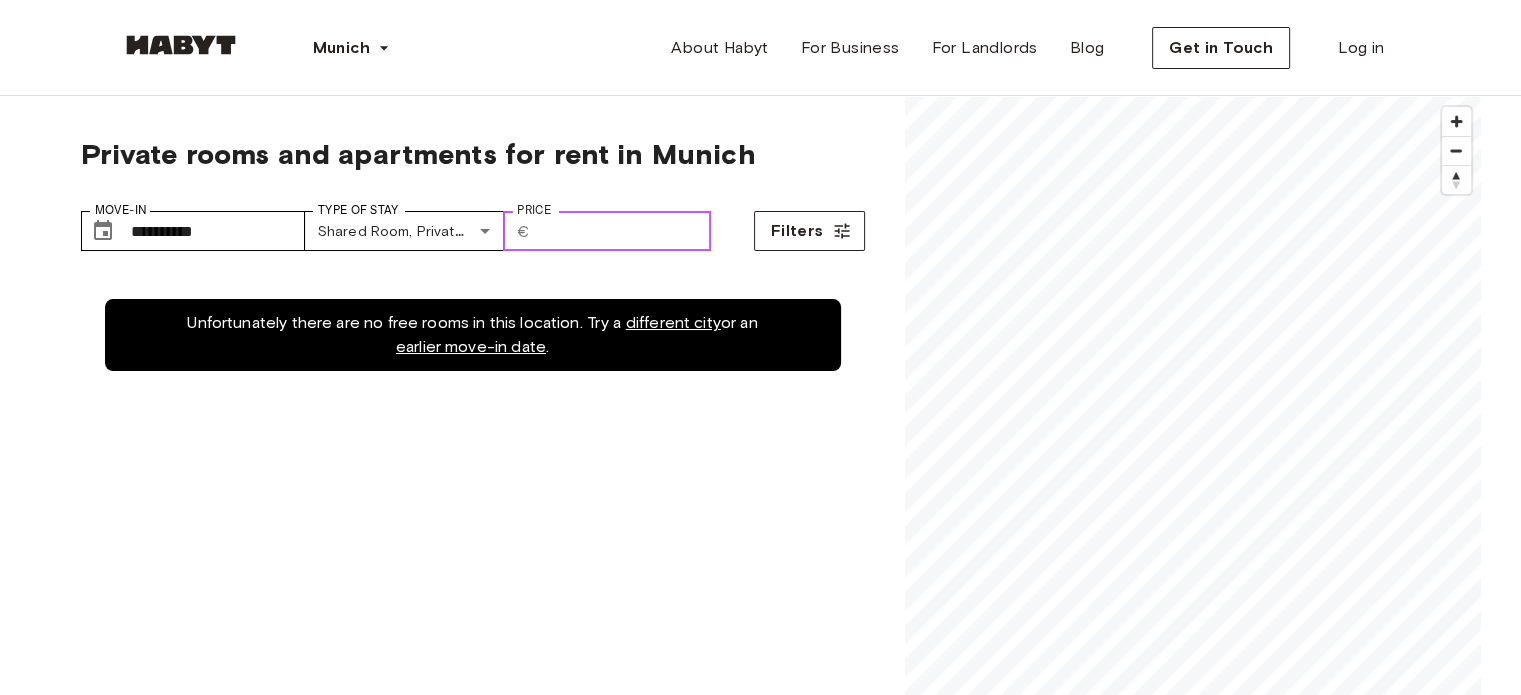 click on "Price" at bounding box center (624, 231) 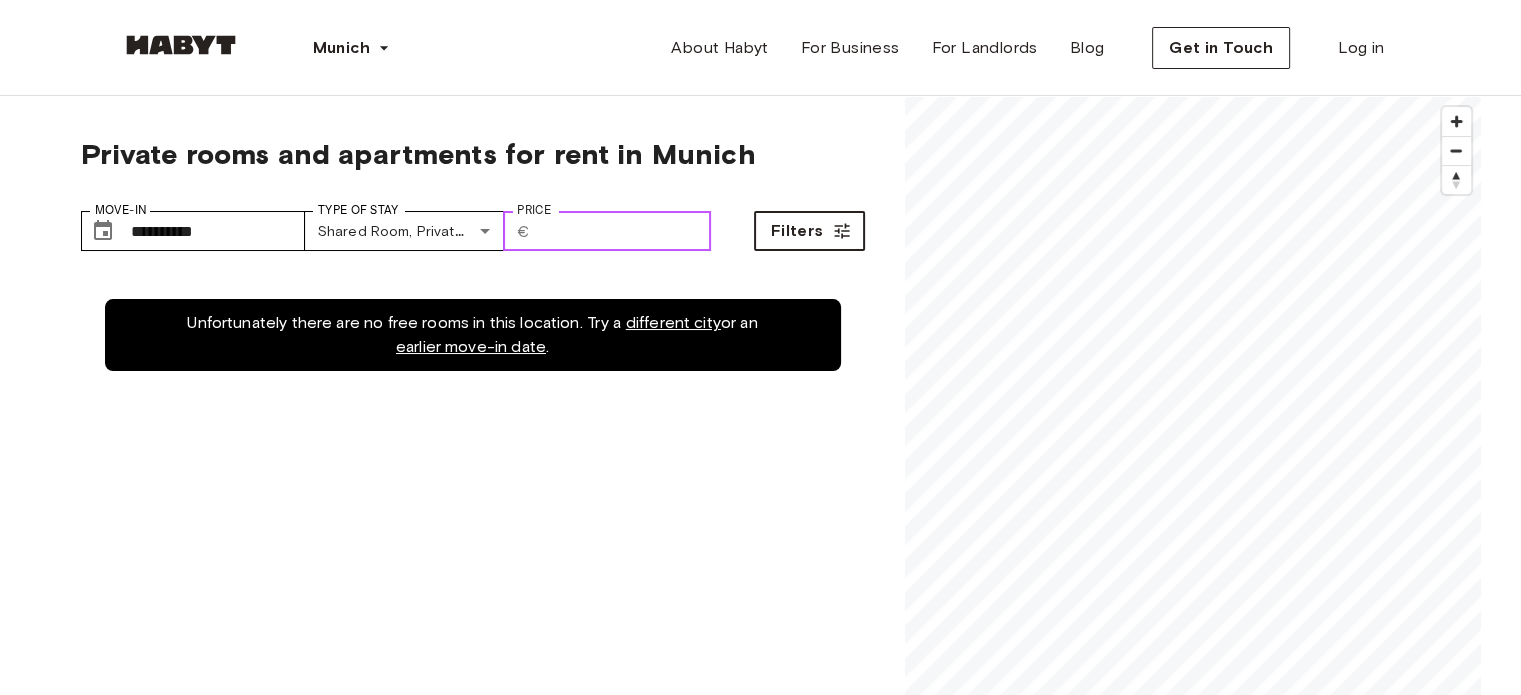 type on "***" 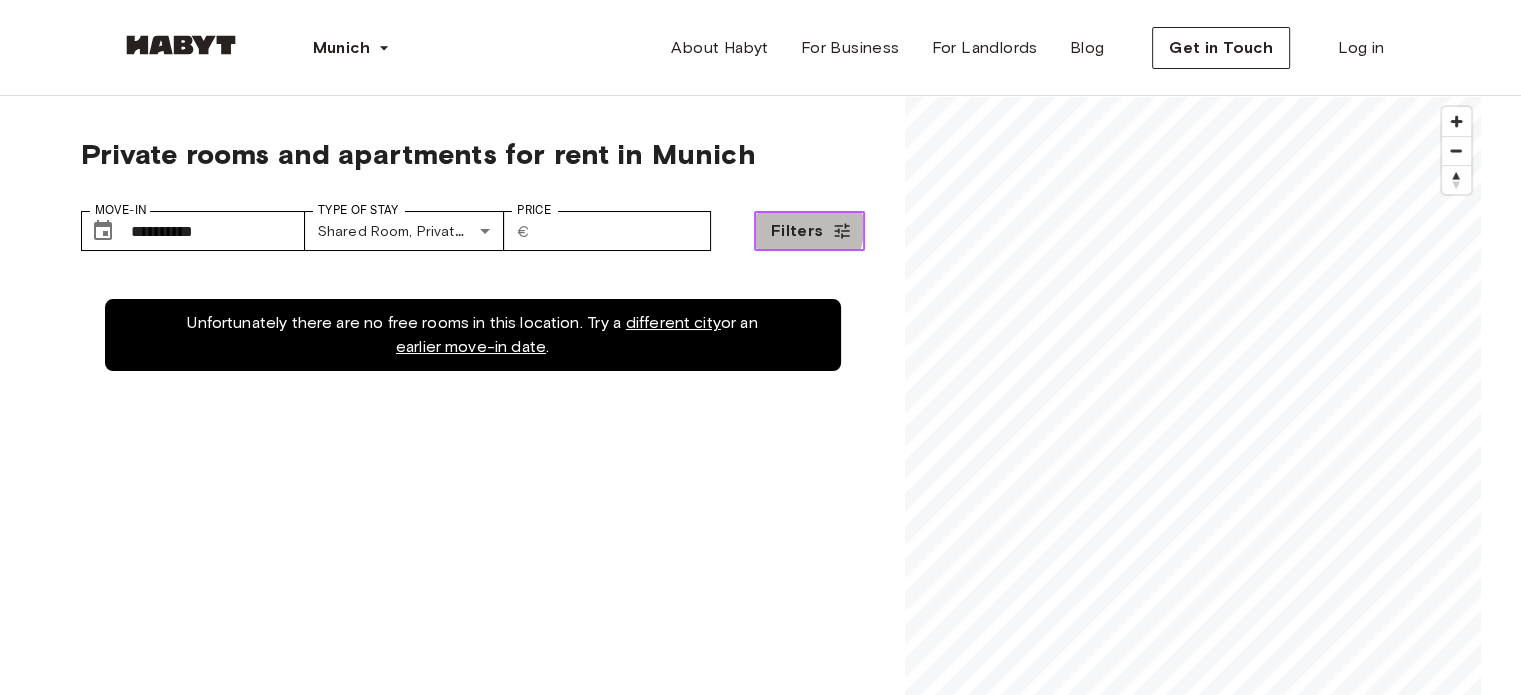 click on "Filters" at bounding box center [797, 231] 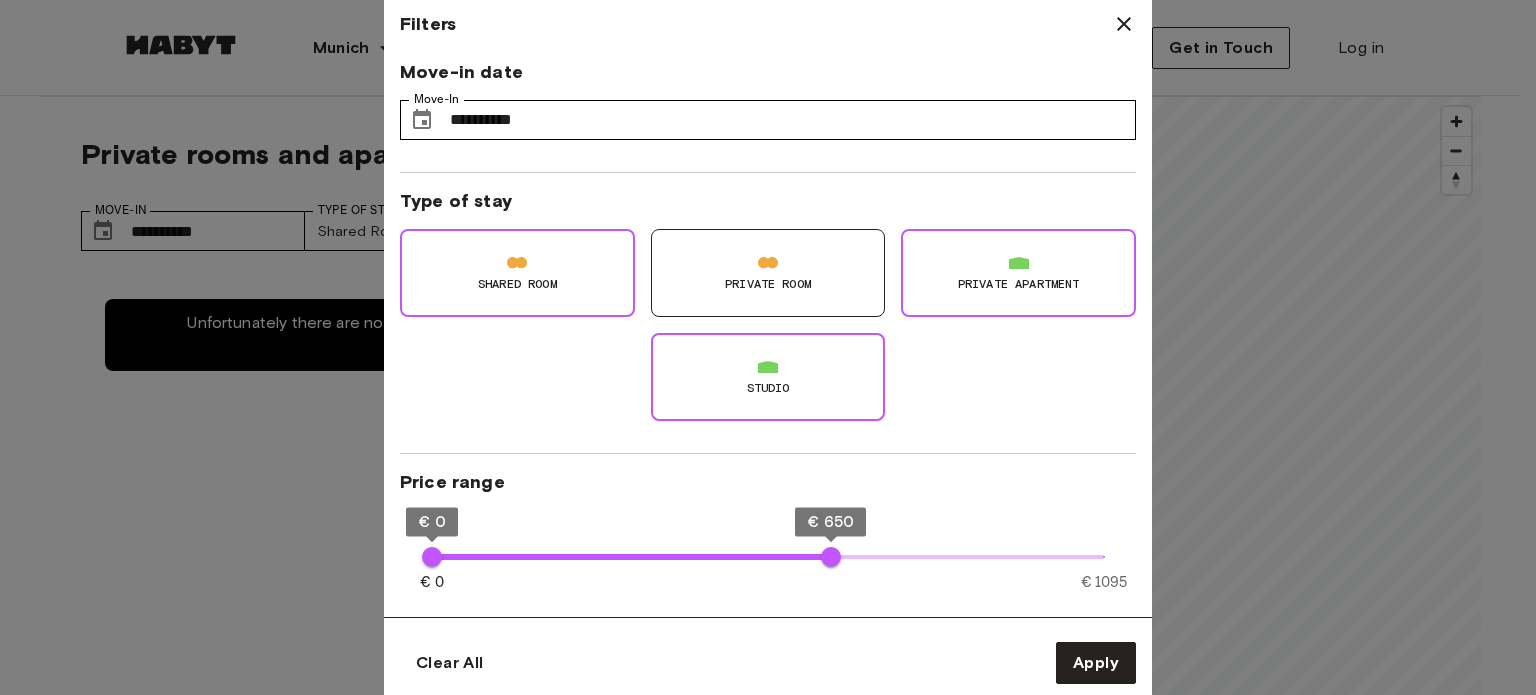 click on "Shared Room" at bounding box center (517, 273) 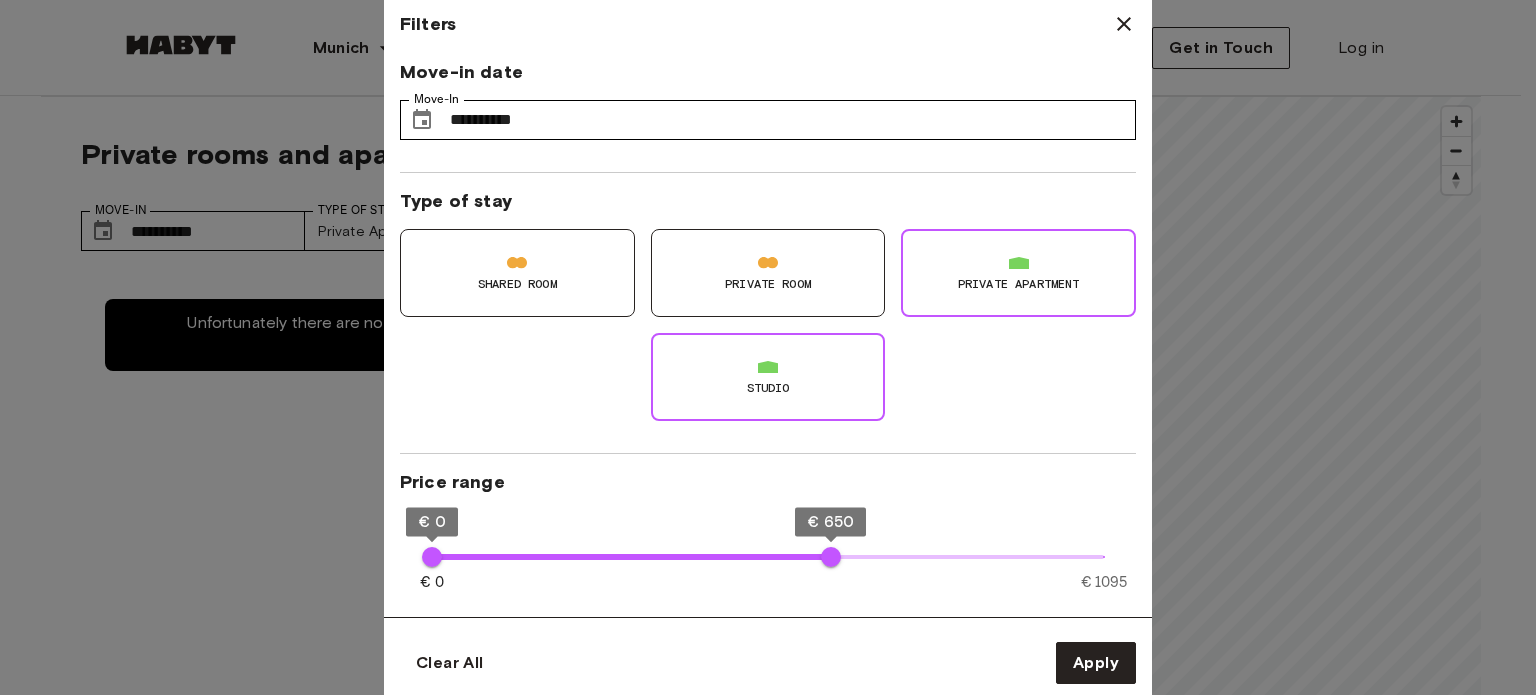 click on "Shared Room" at bounding box center [517, 273] 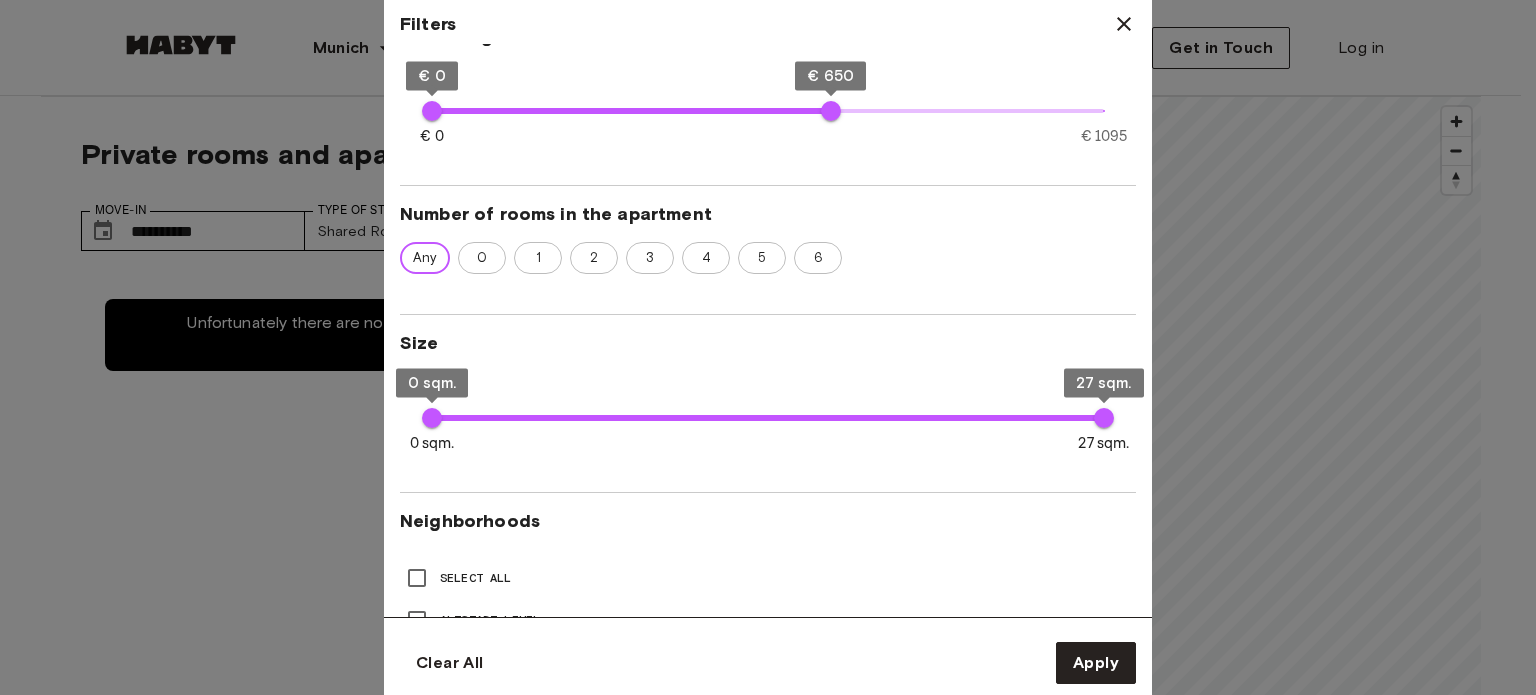 scroll, scrollTop: 444, scrollLeft: 0, axis: vertical 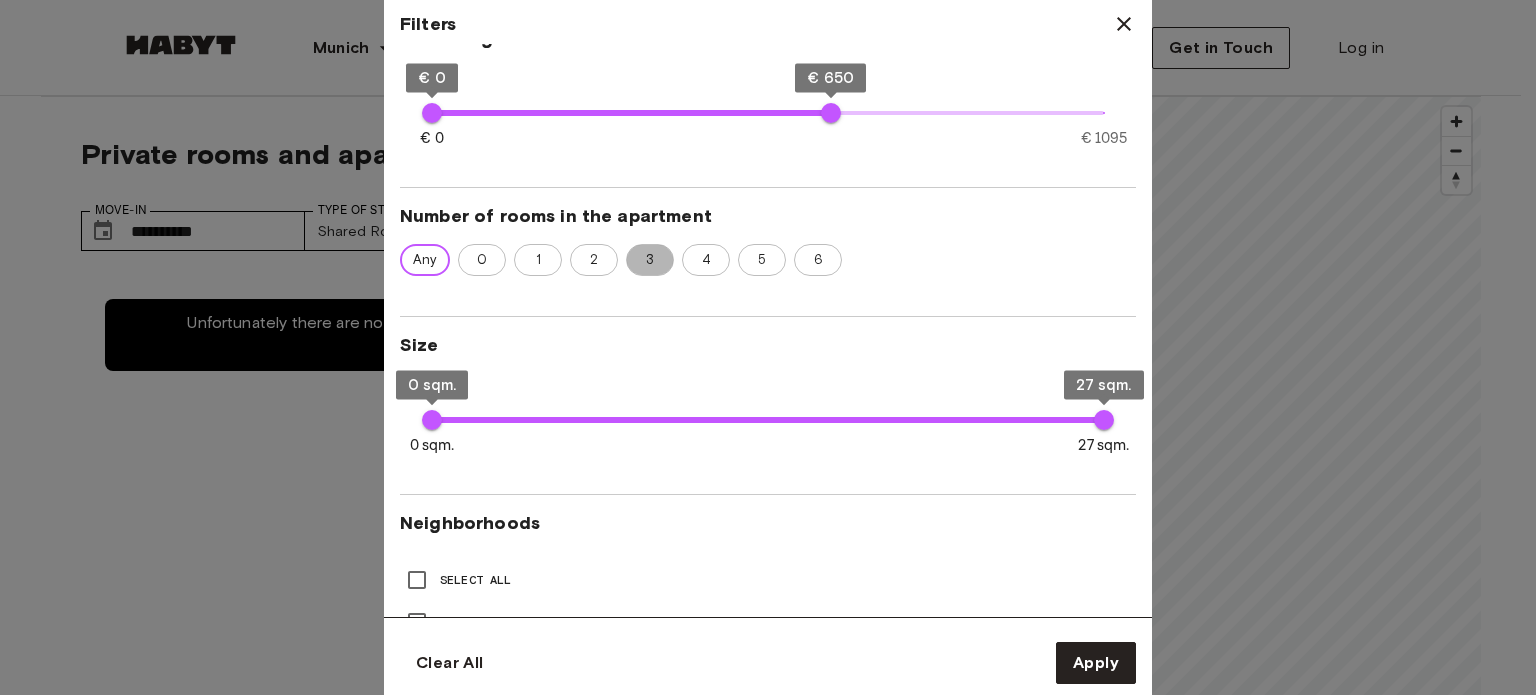 click on "3" at bounding box center [650, 260] 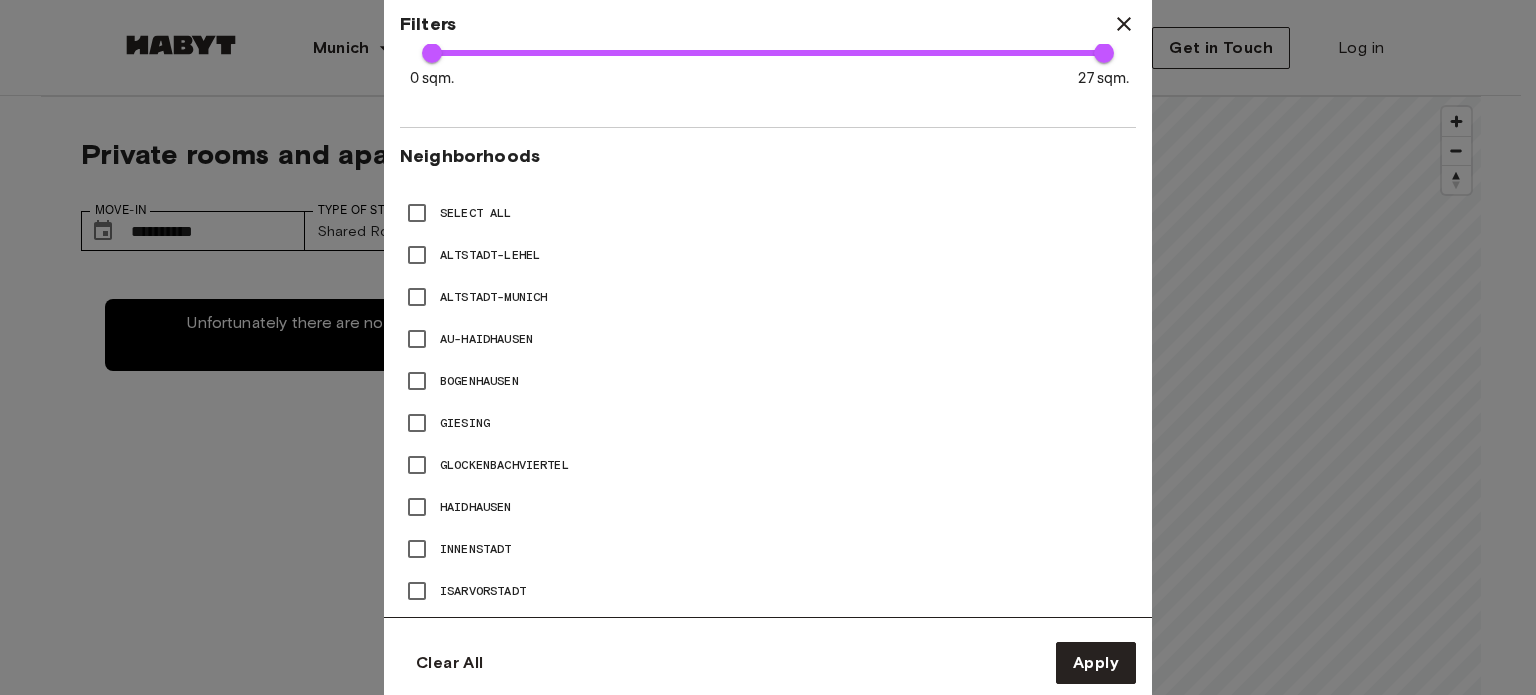 scroll, scrollTop: 808, scrollLeft: 0, axis: vertical 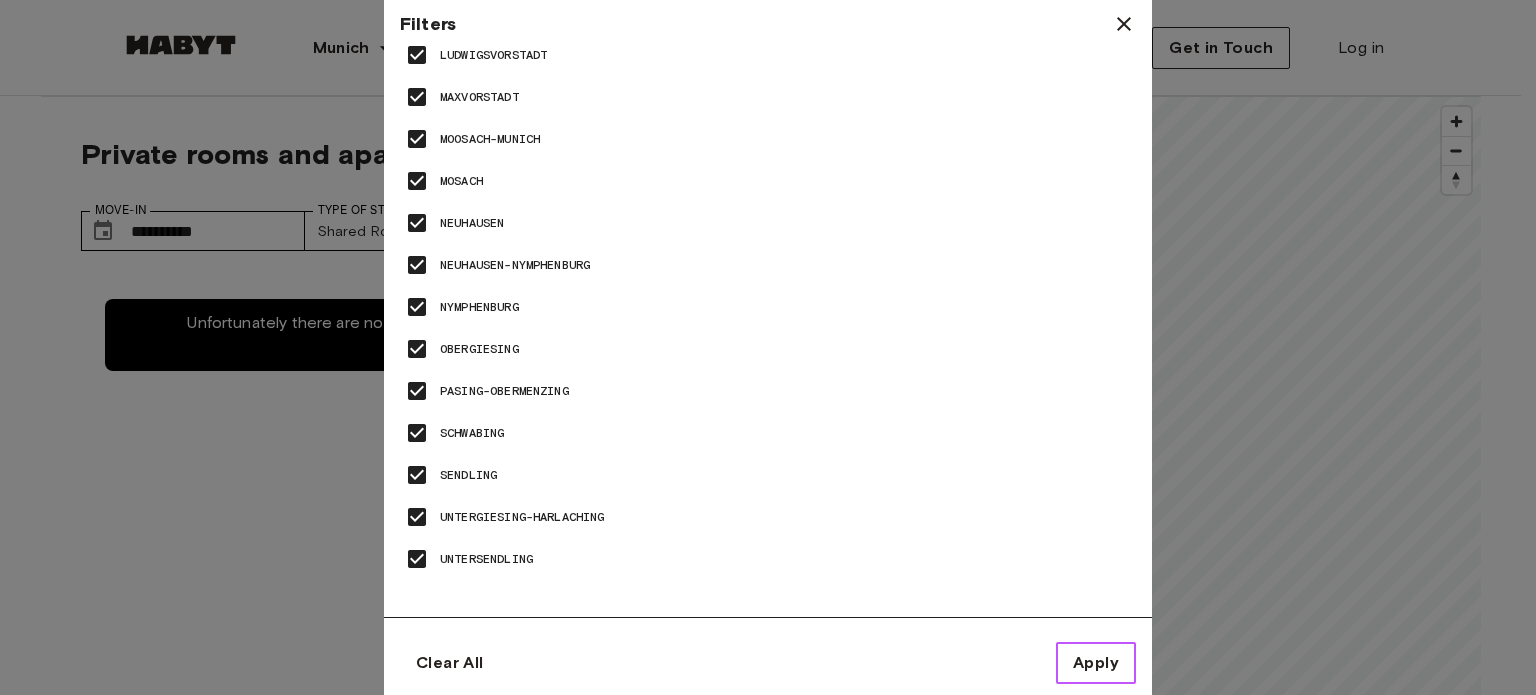 click on "Apply" at bounding box center [1096, 663] 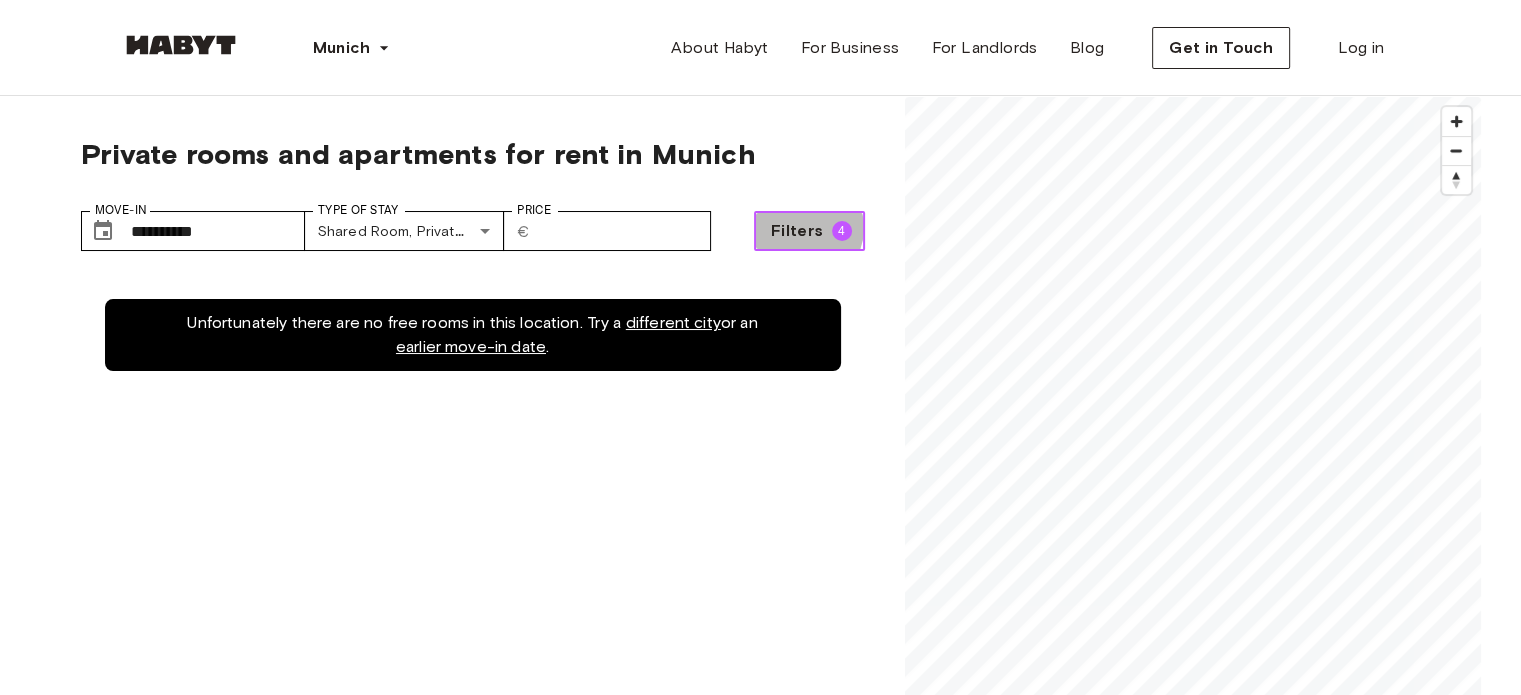 click on "Filters" at bounding box center (797, 231) 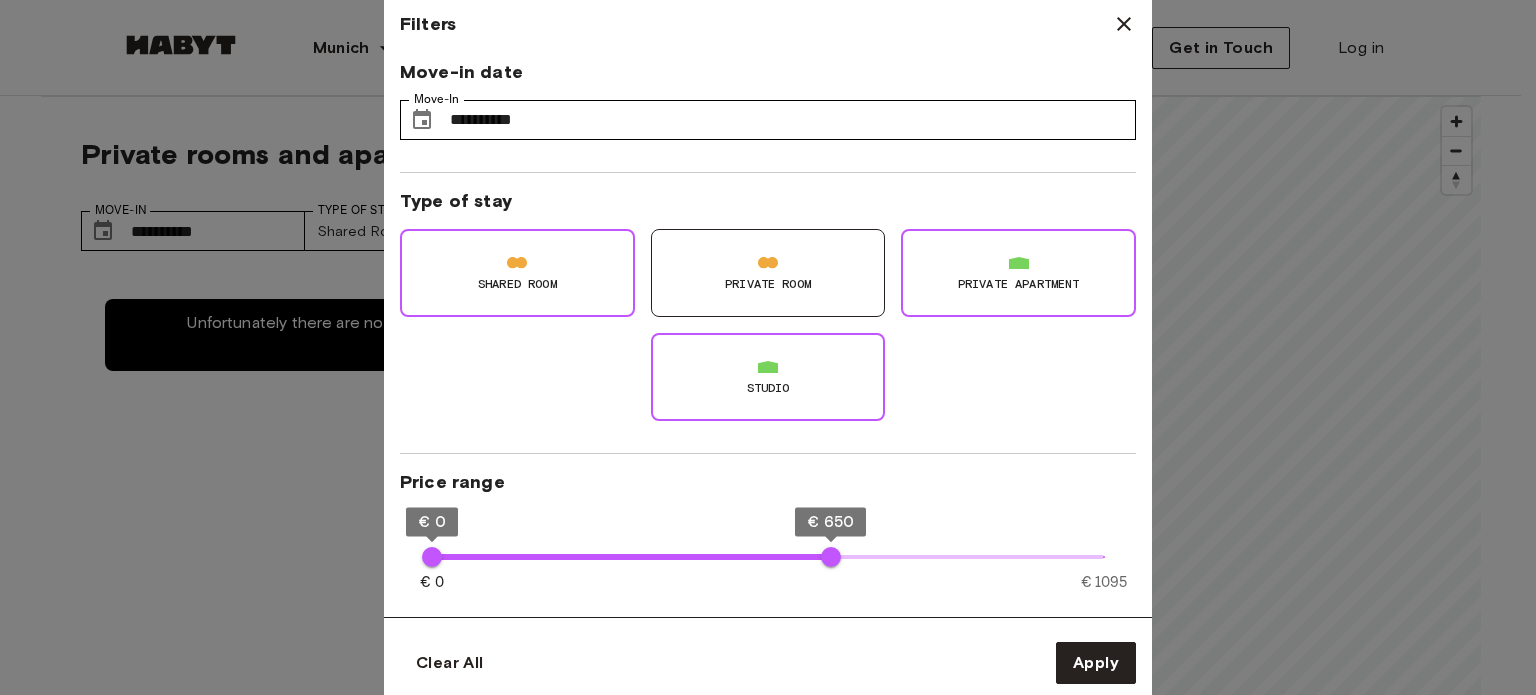 click on "Shared Room" at bounding box center [517, 273] 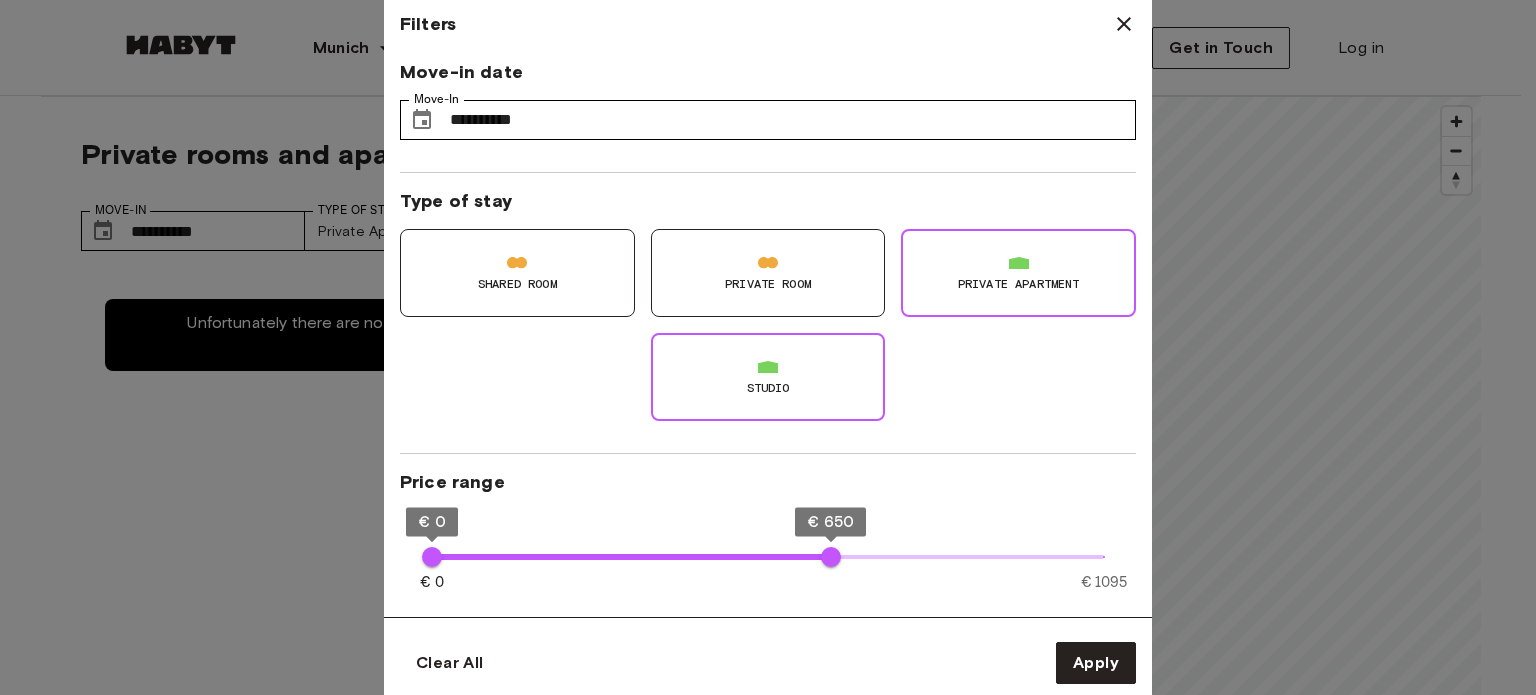 click on "Studio" at bounding box center (768, 388) 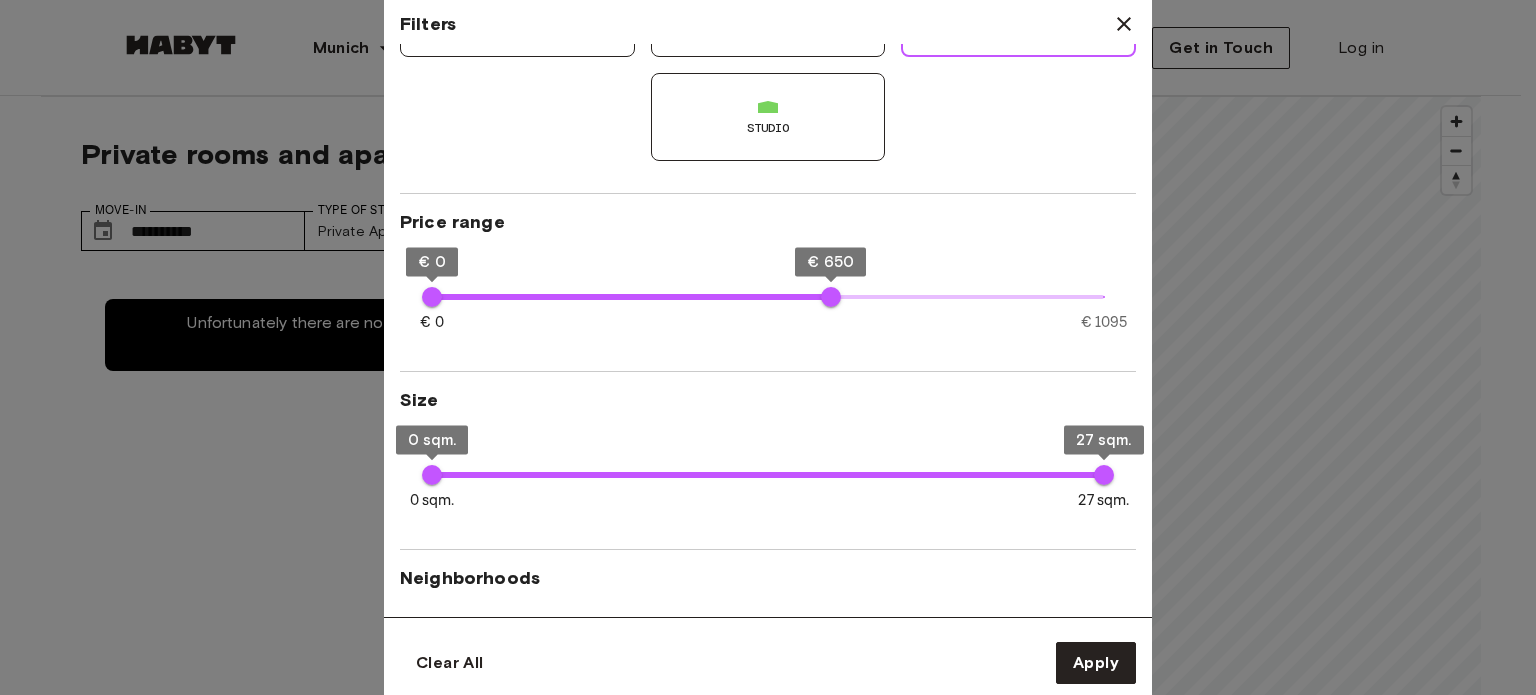 scroll, scrollTop: 274, scrollLeft: 0, axis: vertical 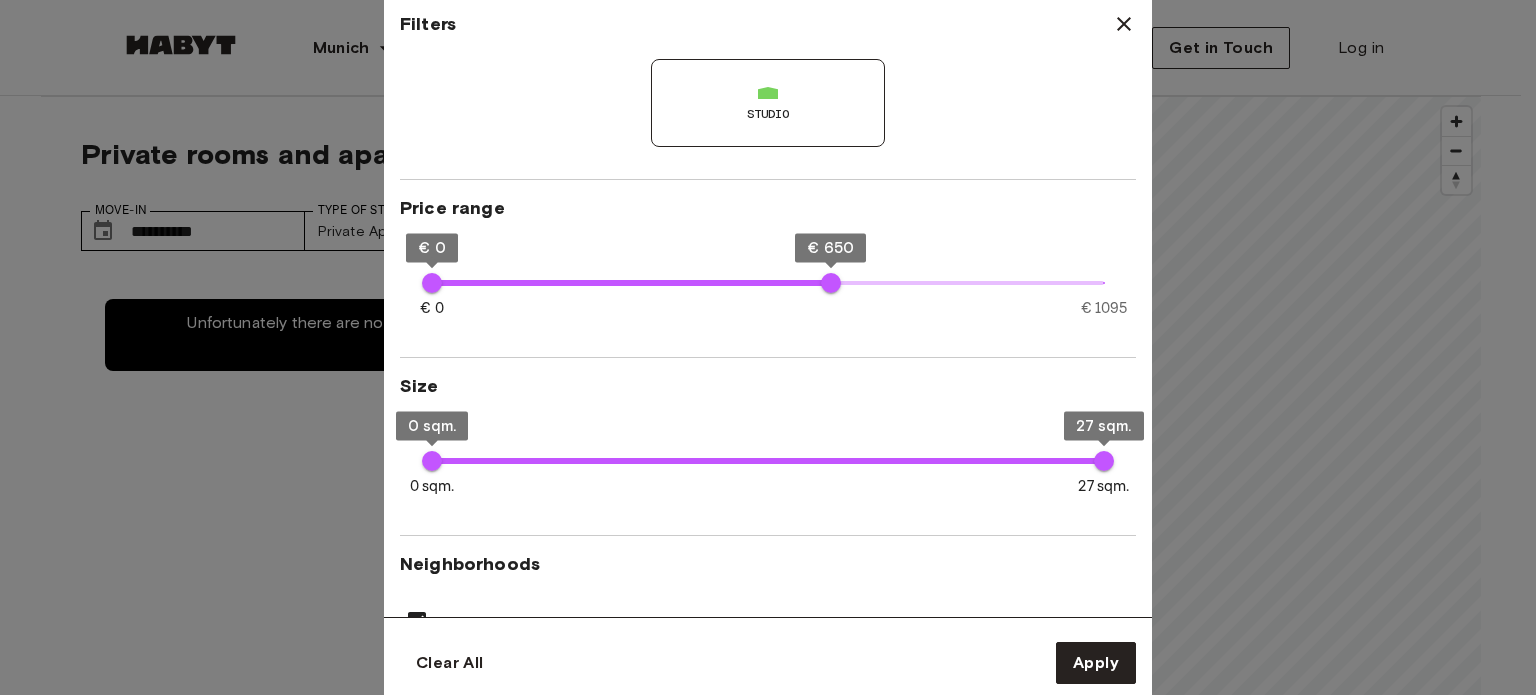 type on "***" 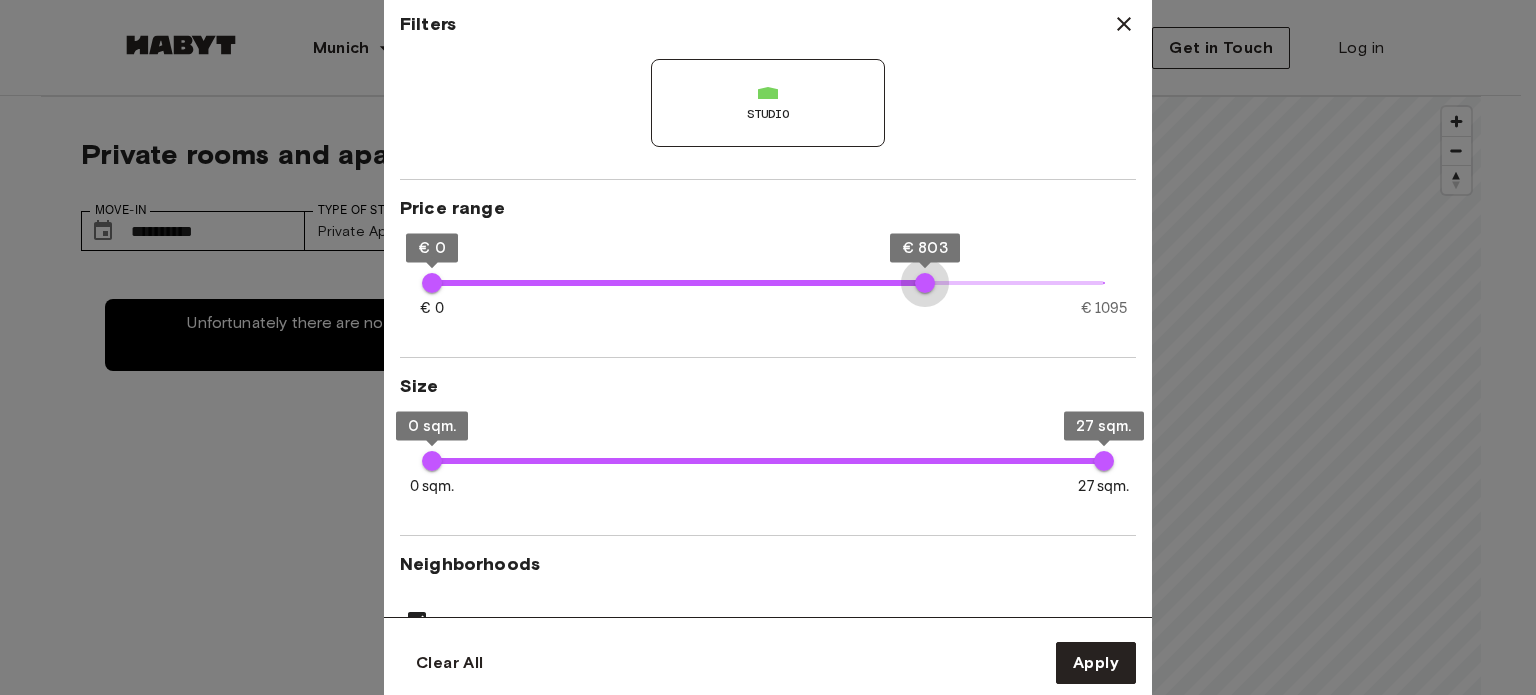 click on "€ 0 € 1095 € 0 € 803" at bounding box center (768, 283) 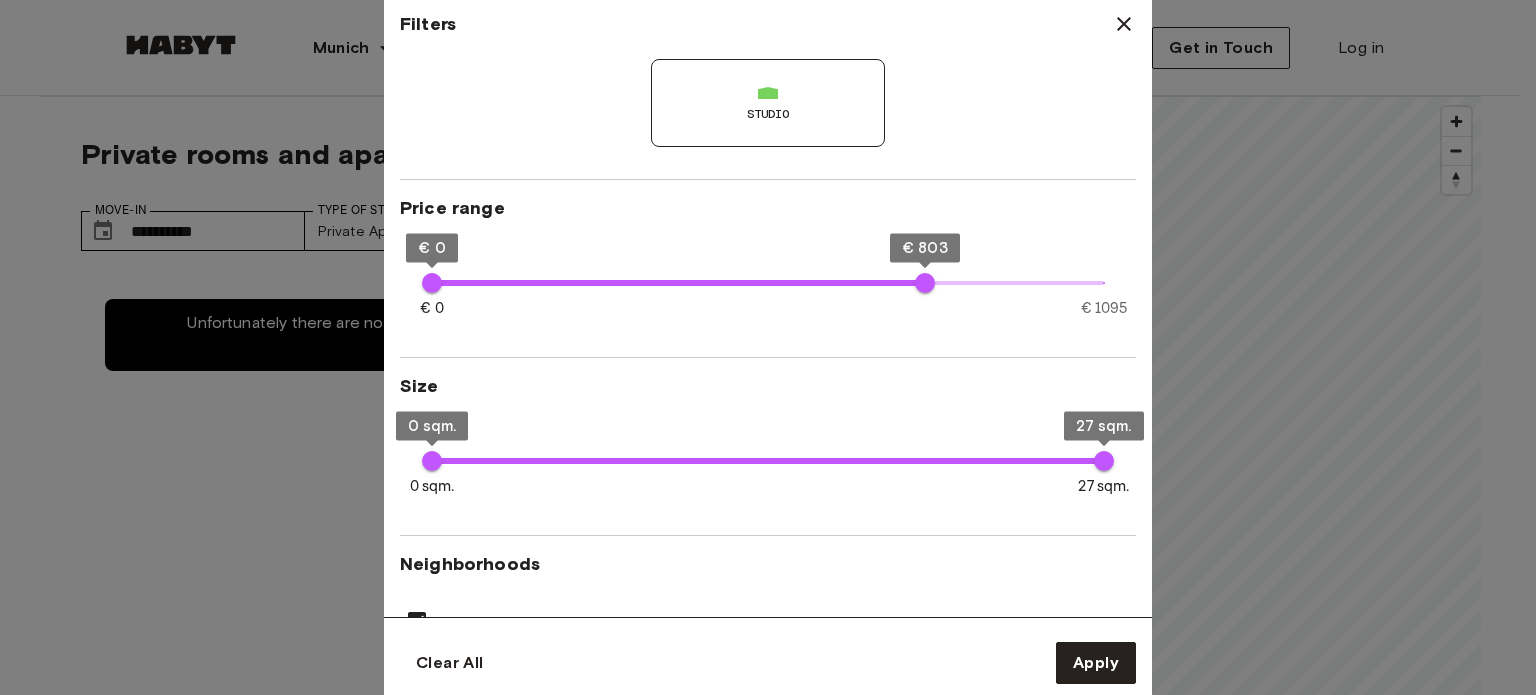 type on "***" 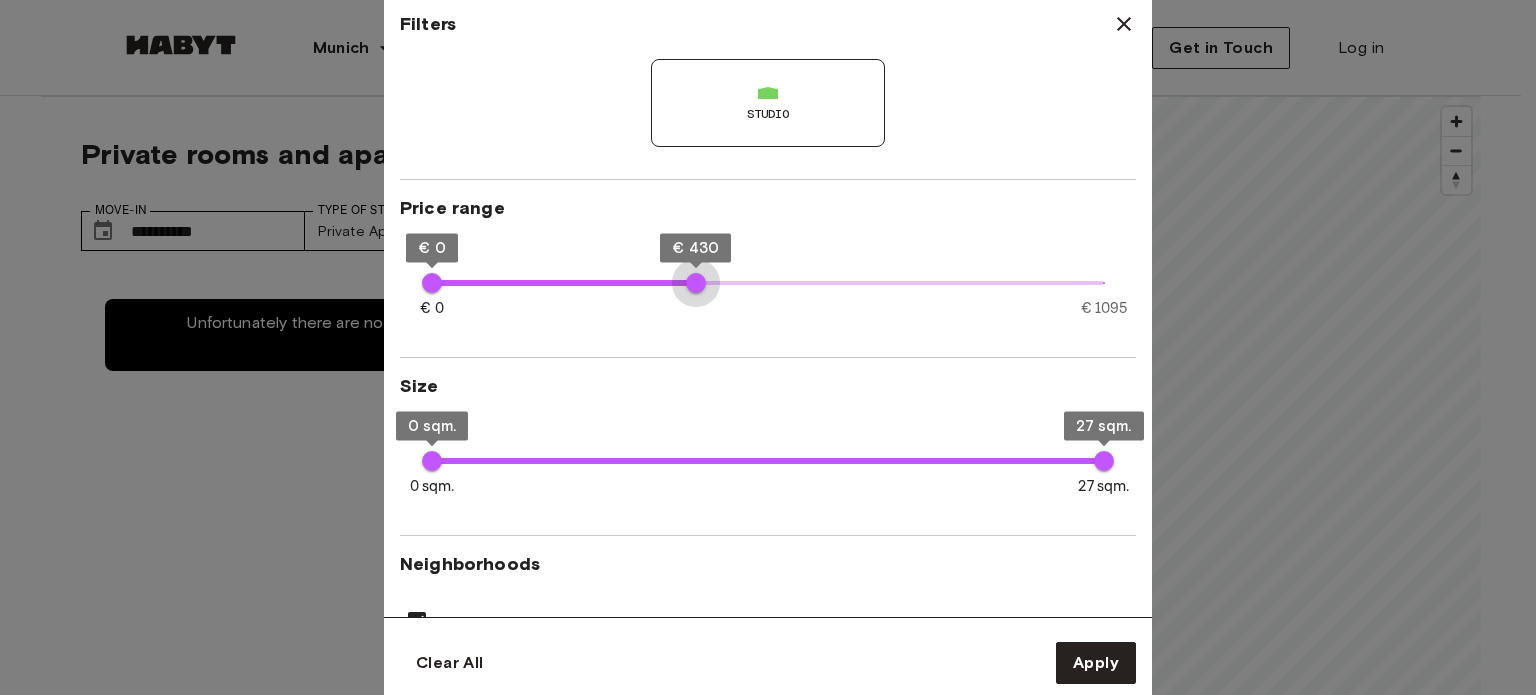 click on "€ 0 € 1095 € 0 € 430" at bounding box center (768, 283) 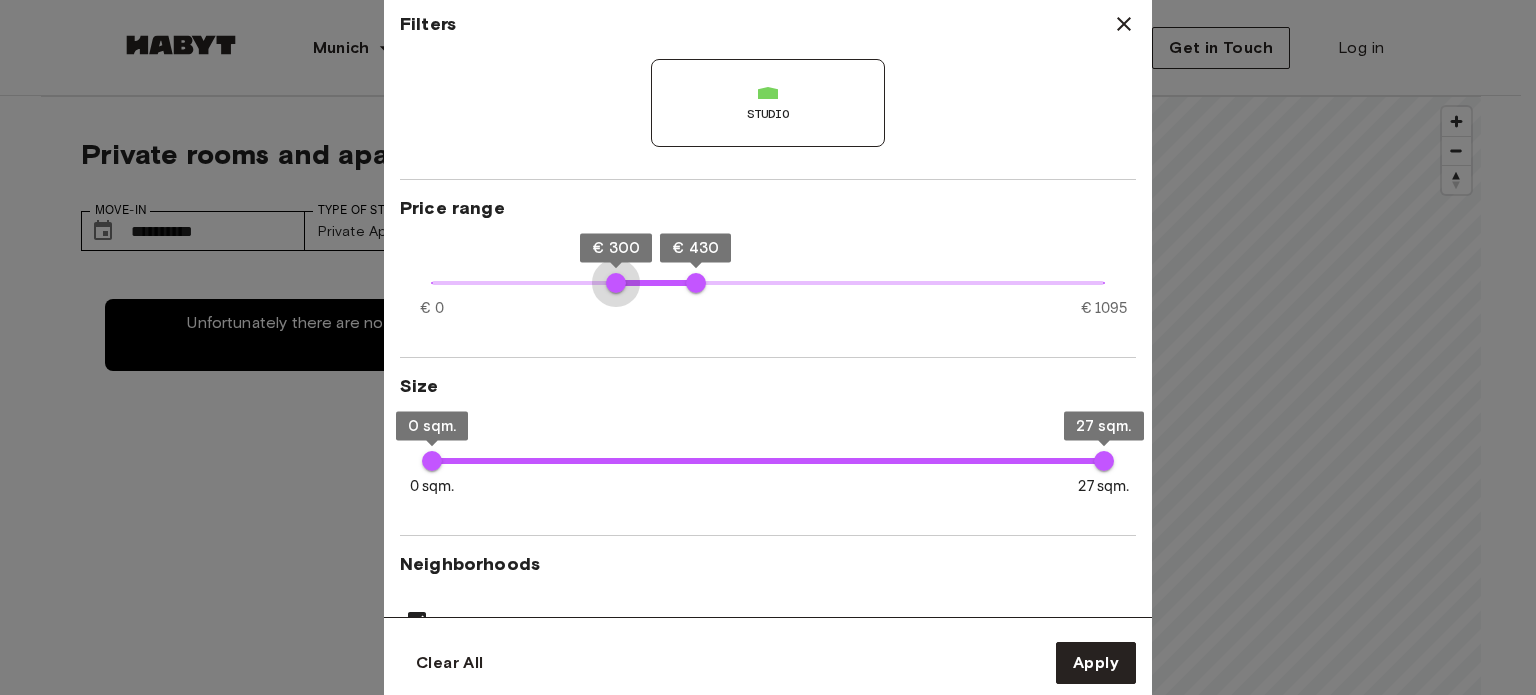 type on "***" 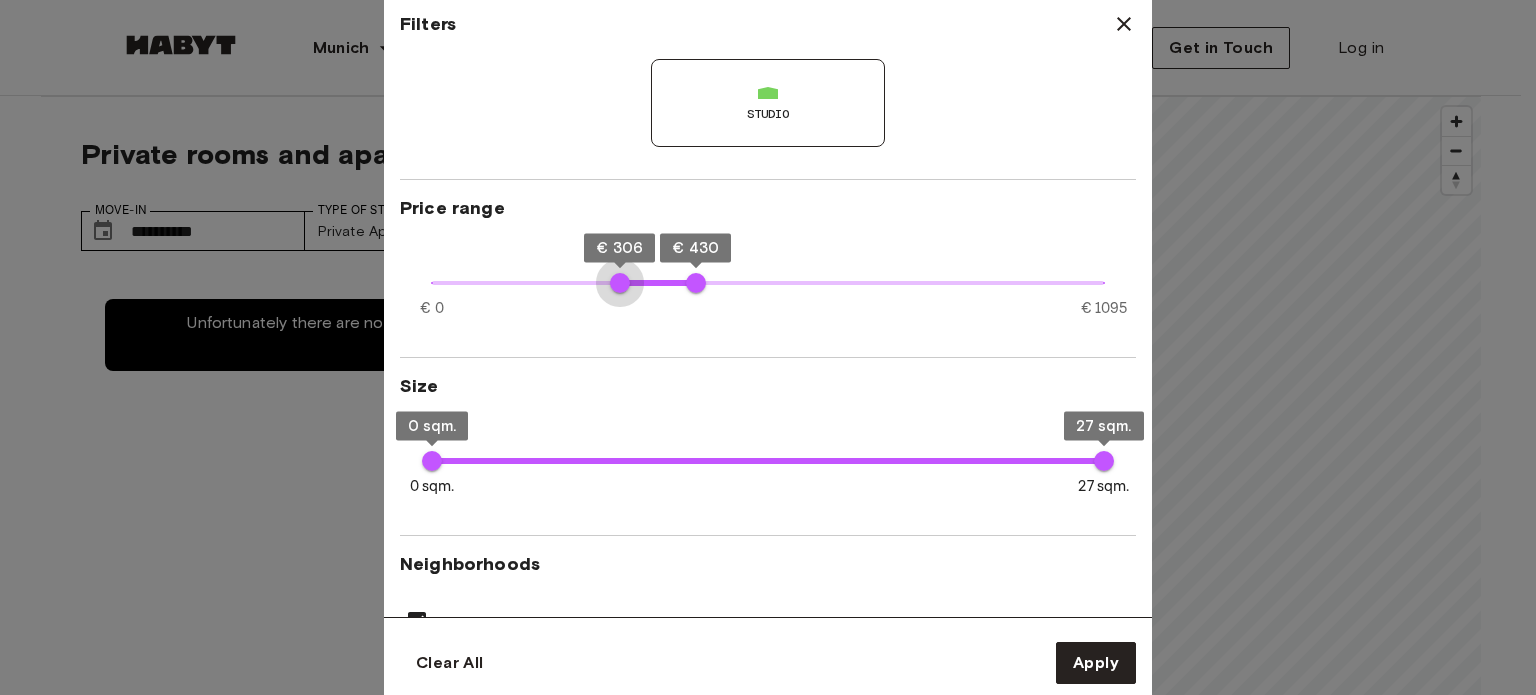 drag, startPoint x: 427, startPoint y: 283, endPoint x: 620, endPoint y: 264, distance: 193.93298 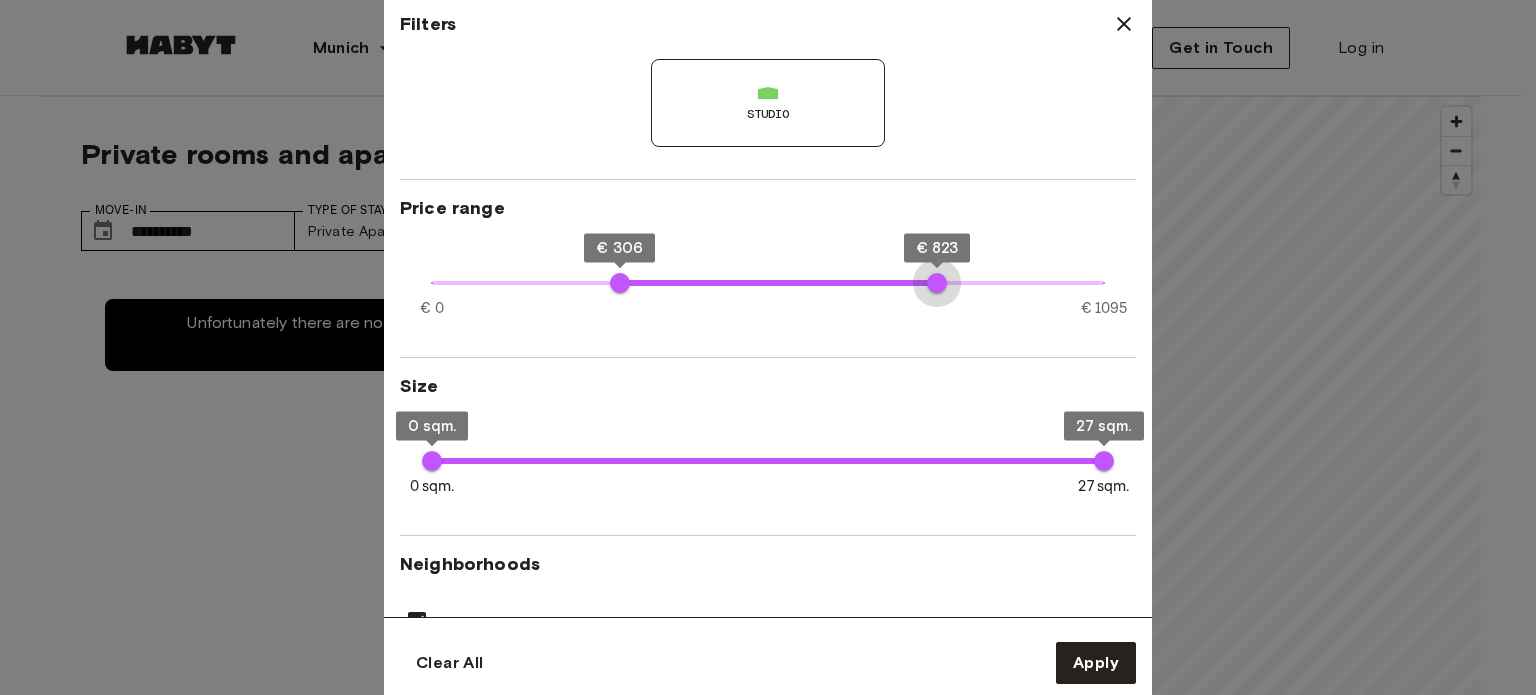 type on "***" 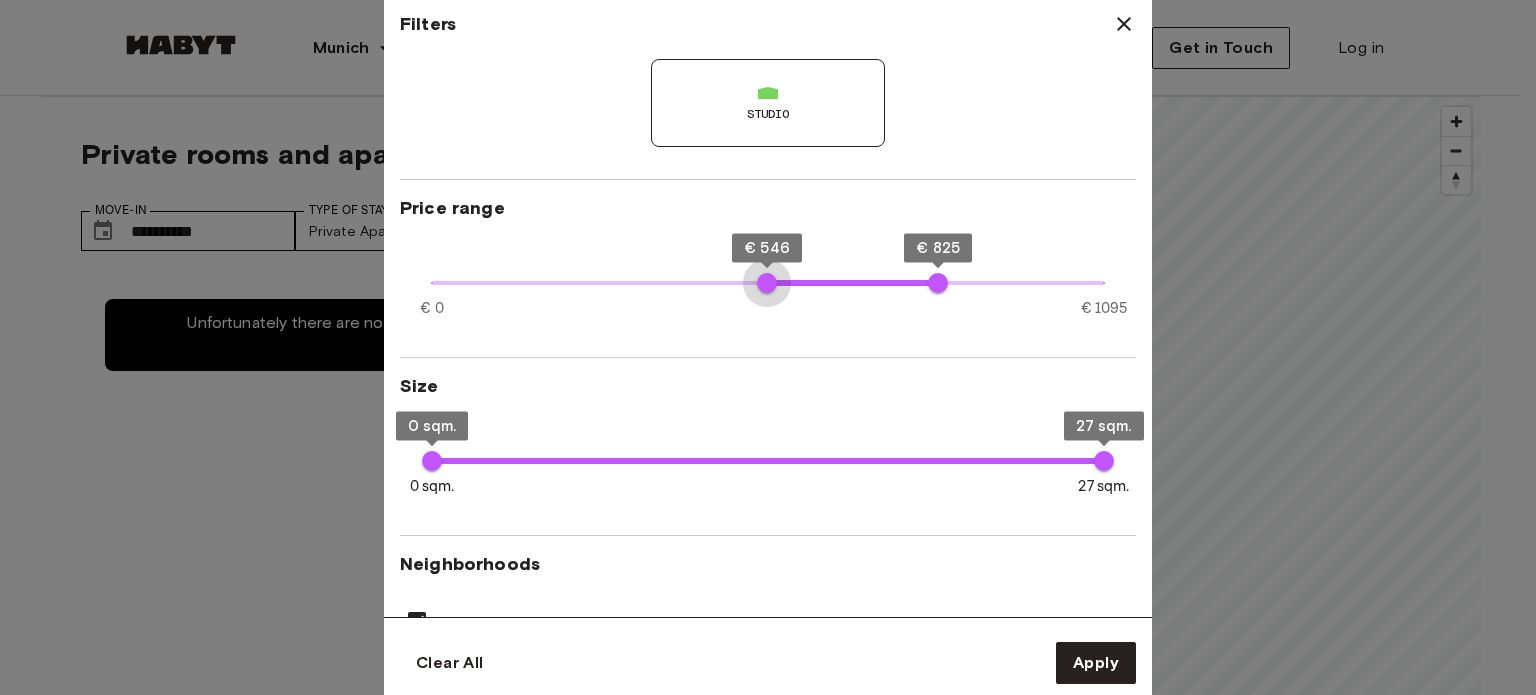 type on "***" 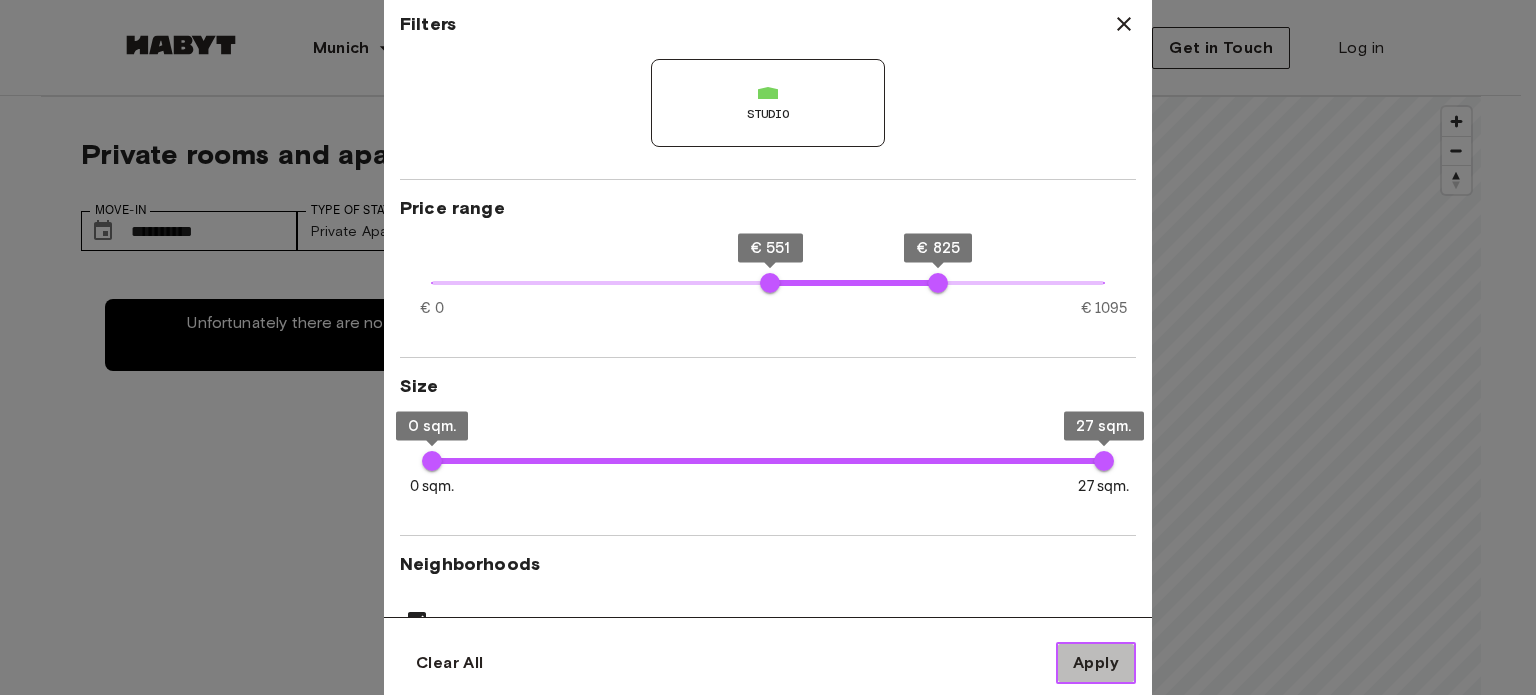 click on "Apply" at bounding box center [1096, 663] 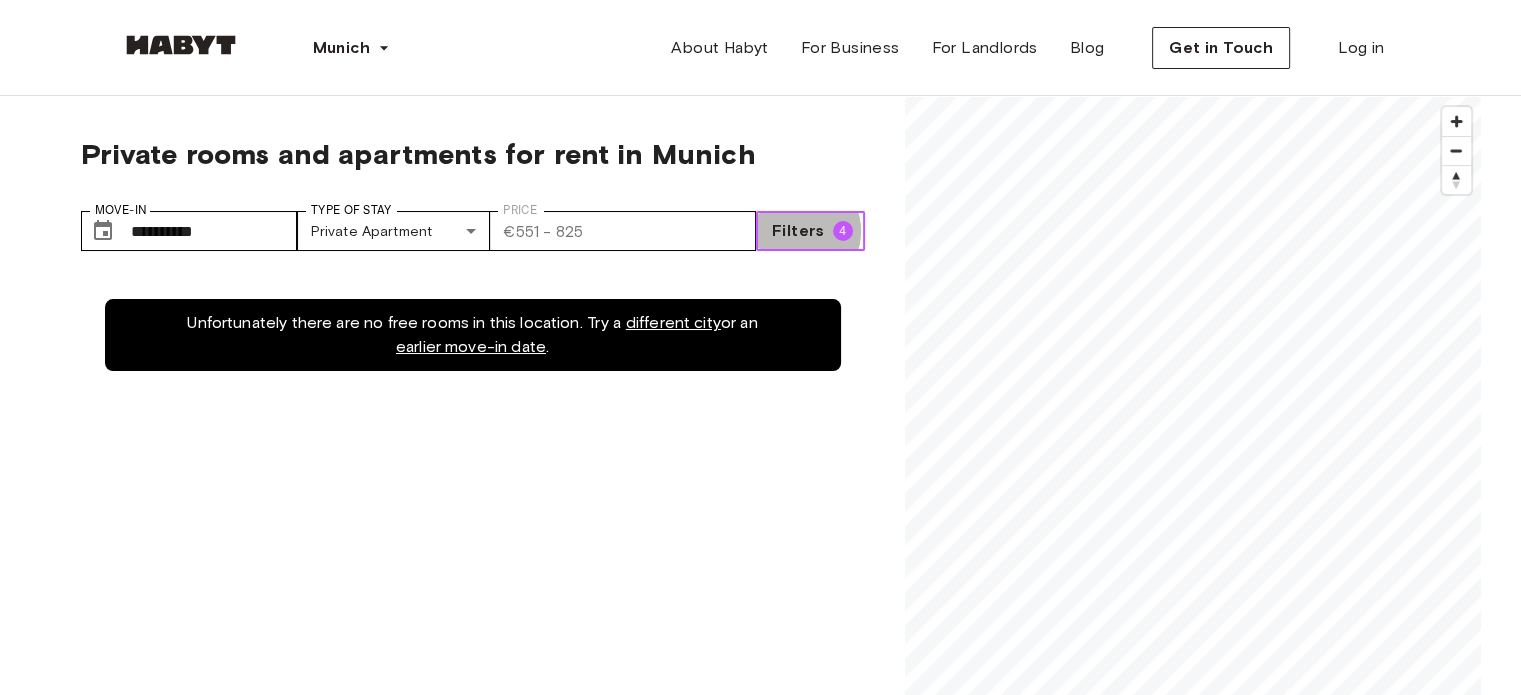 click on "Filters" at bounding box center (798, 231) 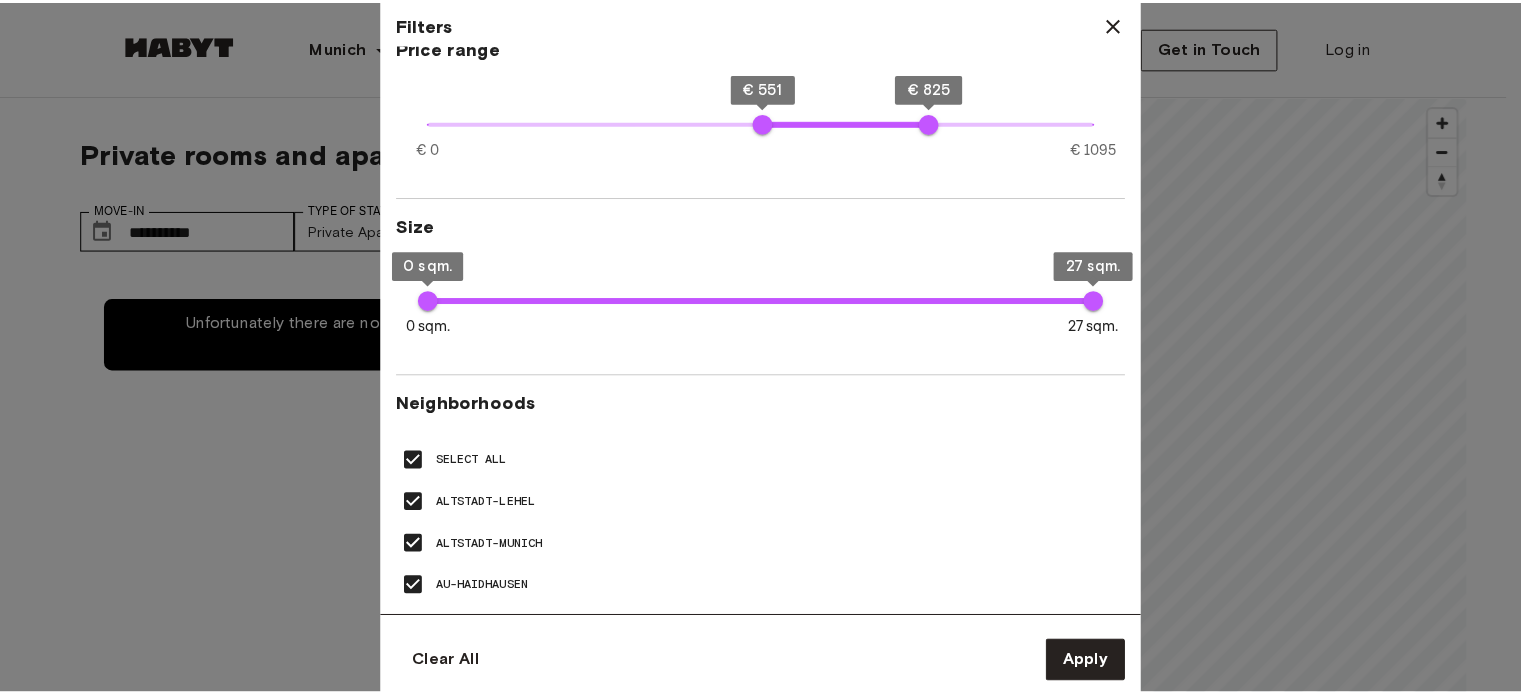scroll, scrollTop: 436, scrollLeft: 0, axis: vertical 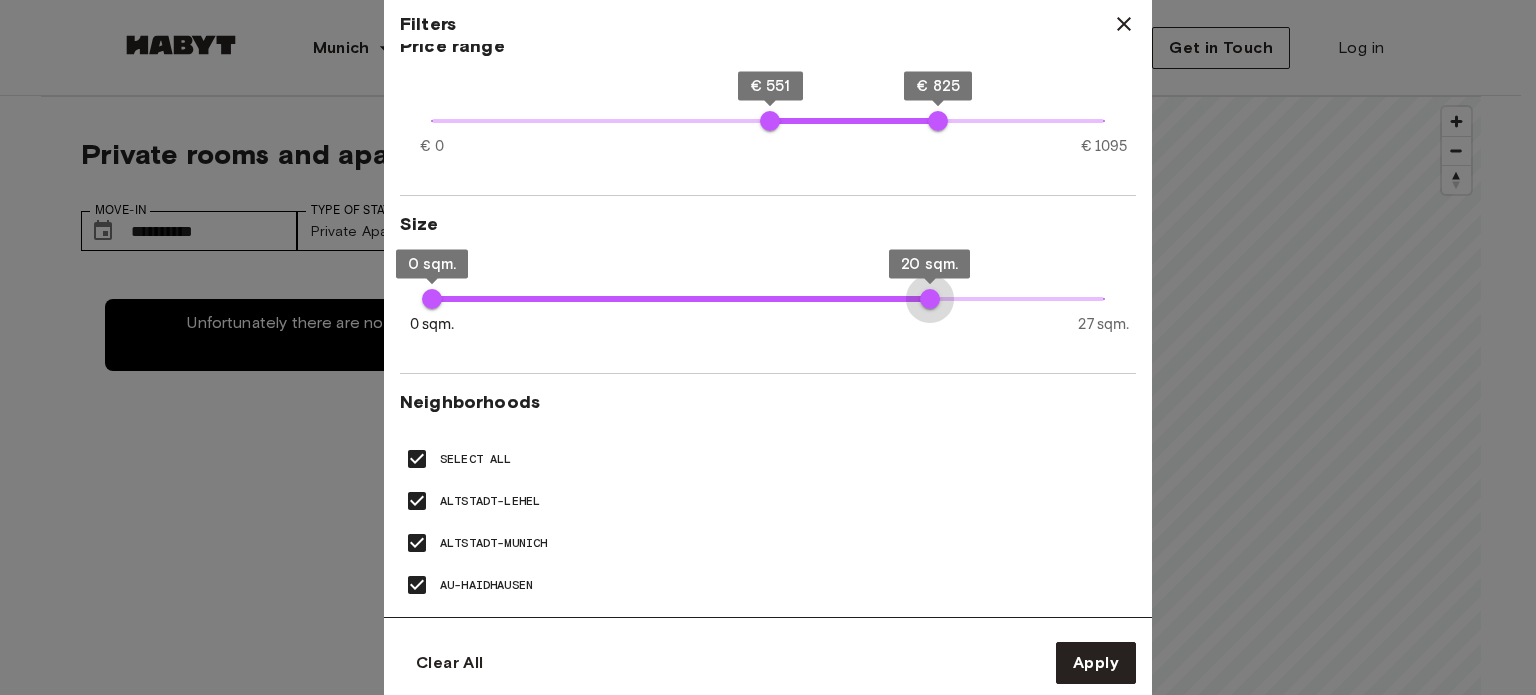 type on "**" 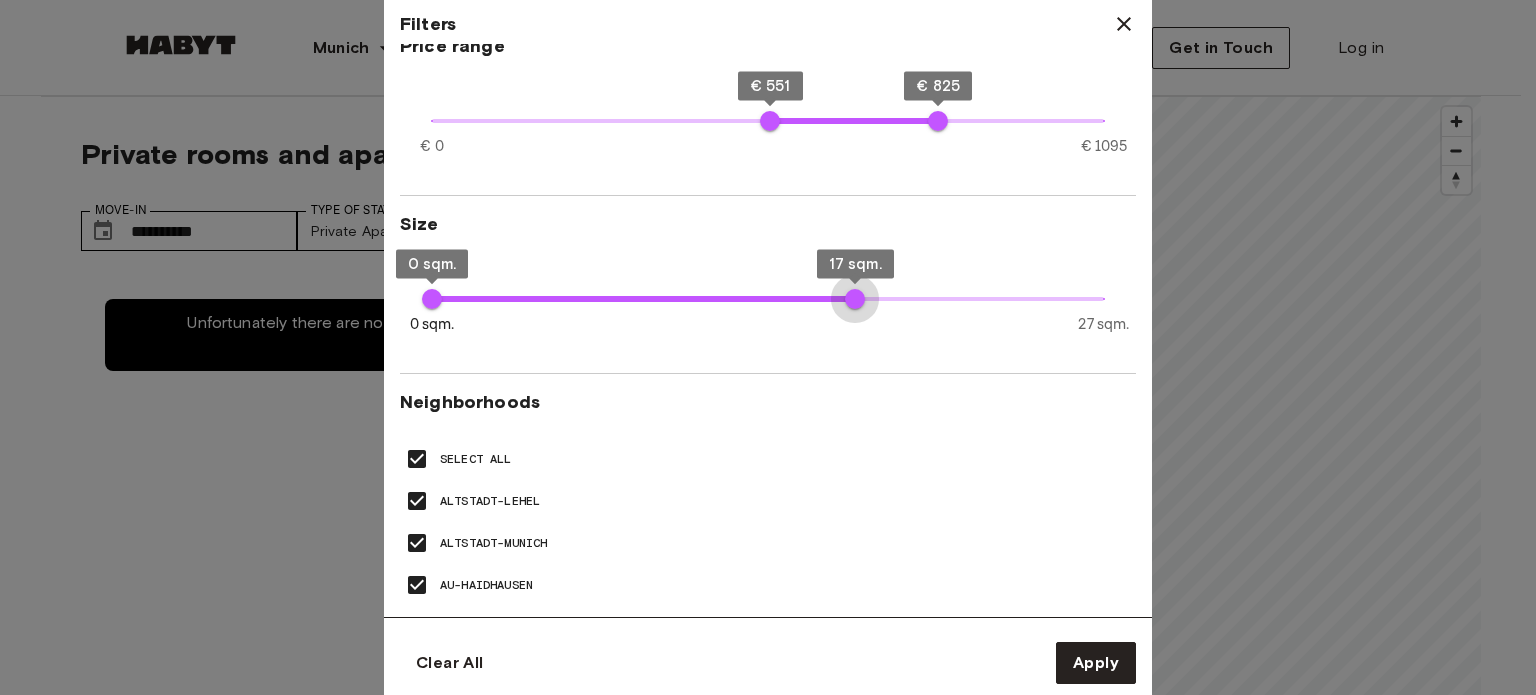 drag, startPoint x: 1107, startPoint y: 287, endPoint x: 853, endPoint y: 299, distance: 254.28331 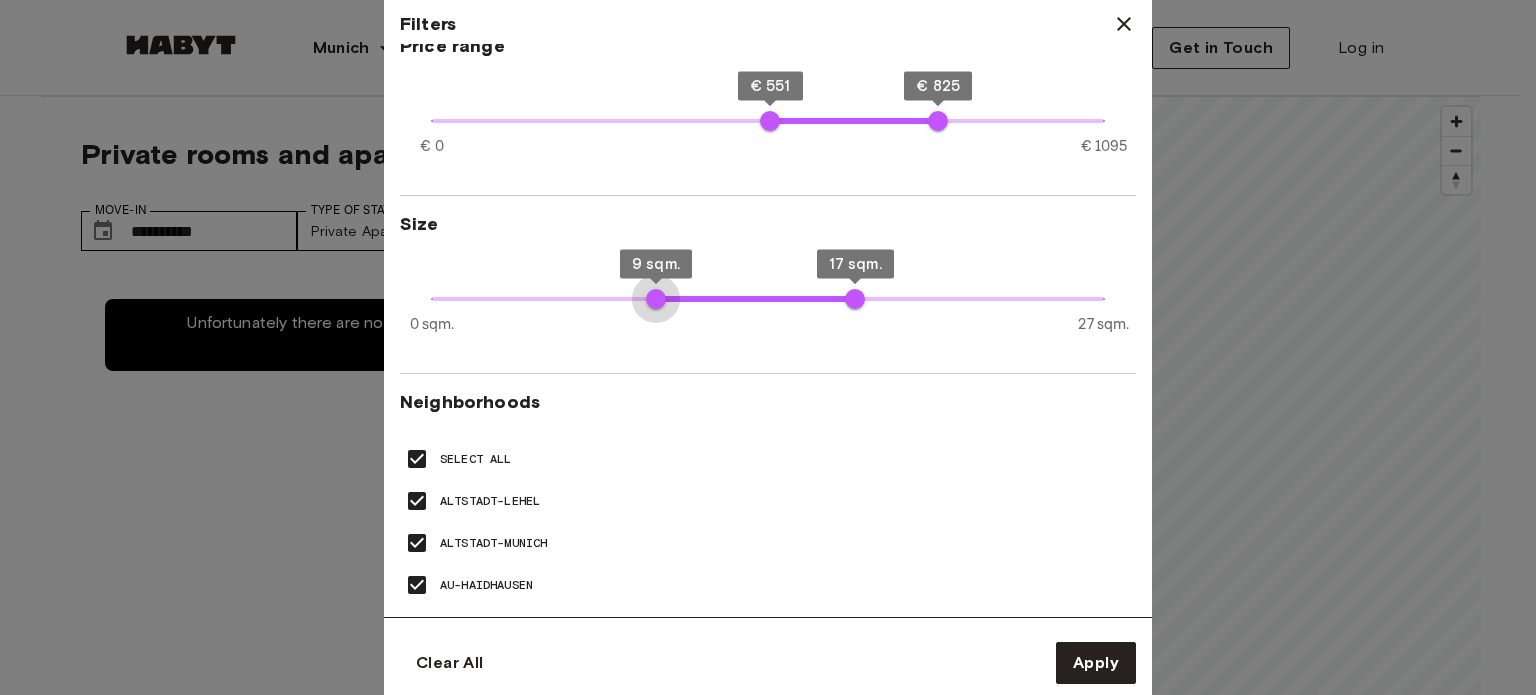 type on "**" 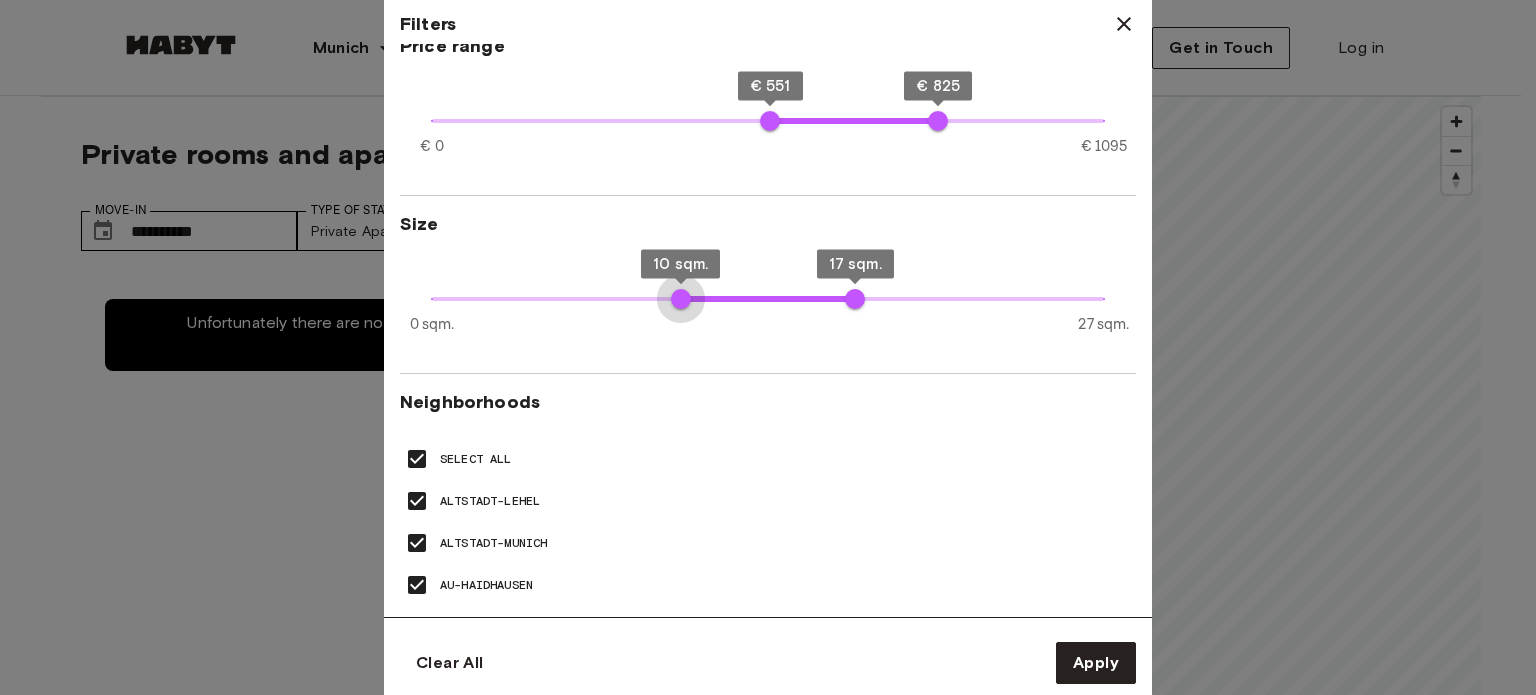 drag, startPoint x: 437, startPoint y: 287, endPoint x: 674, endPoint y: 277, distance: 237.21088 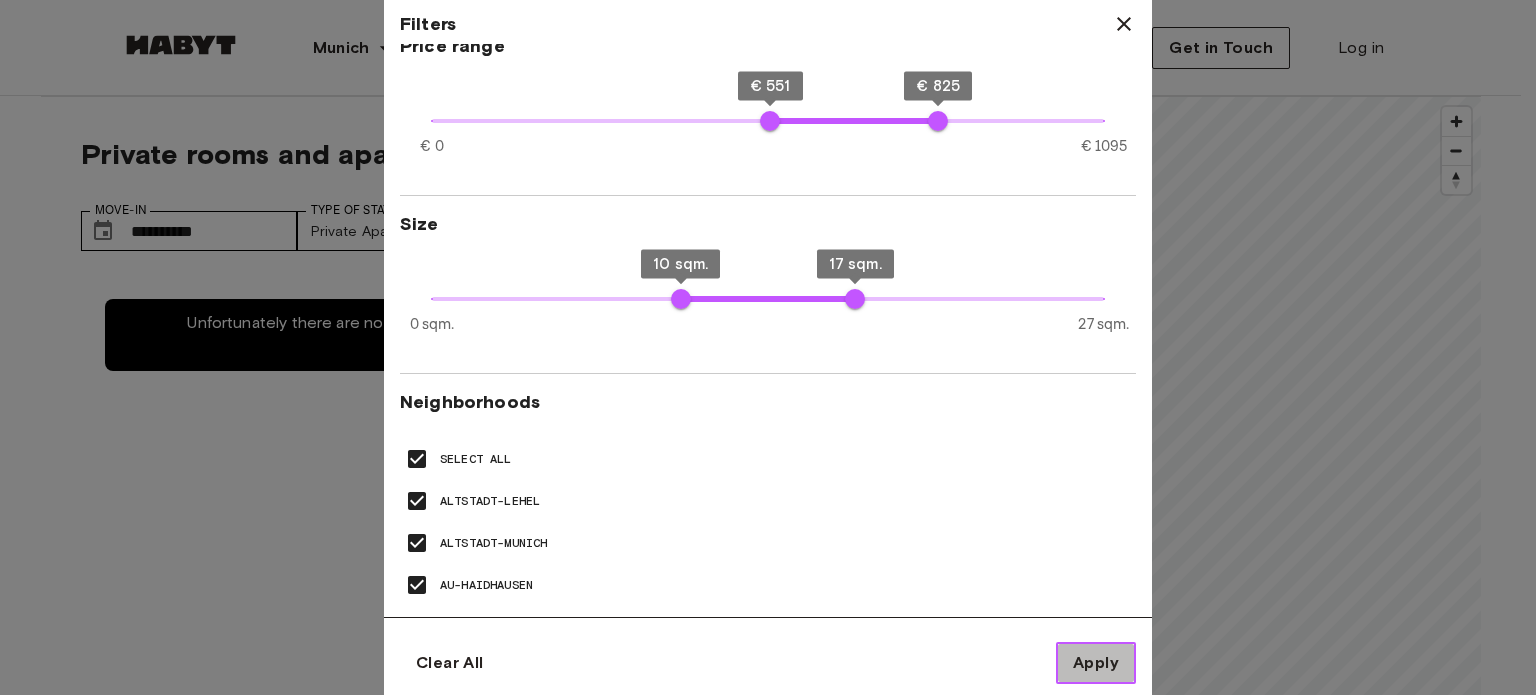 click on "Apply" at bounding box center [1096, 663] 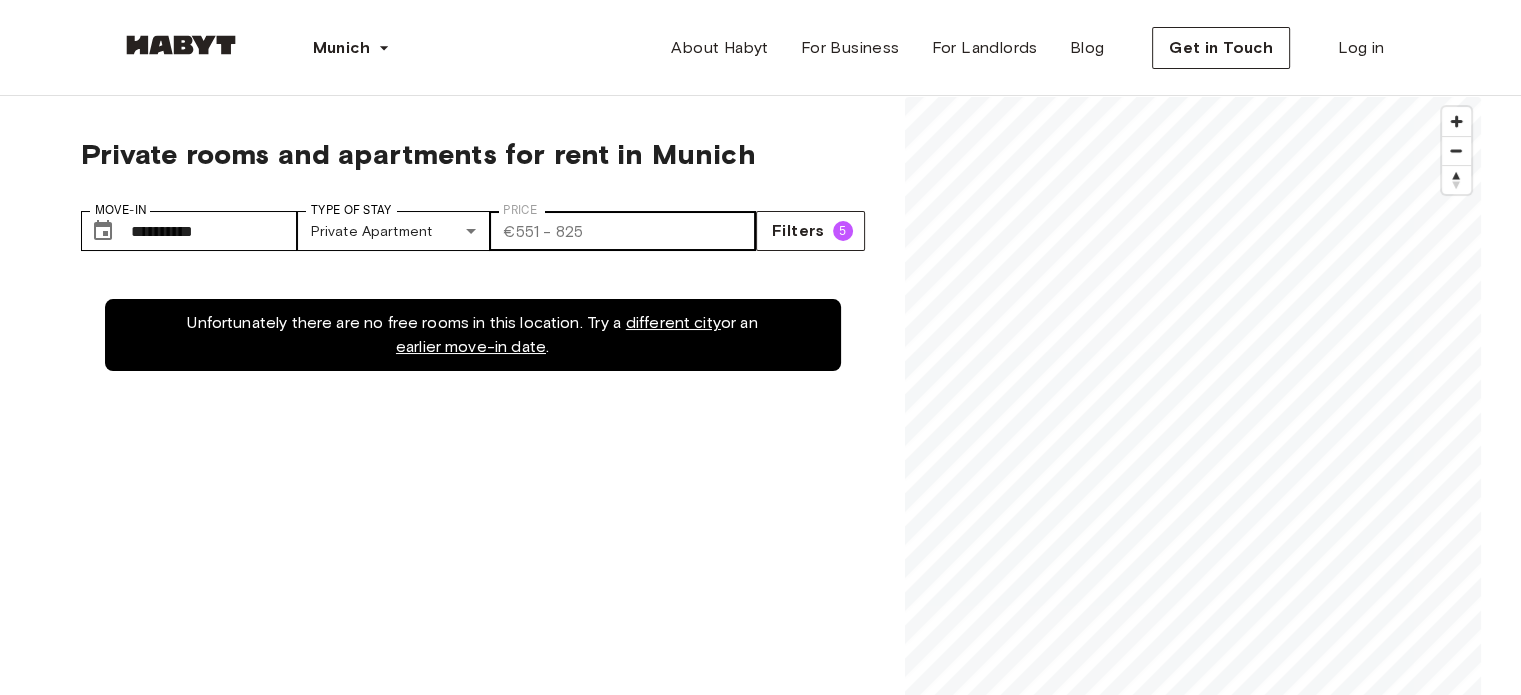 click on "​ € 551 - 825" at bounding box center (543, 231) 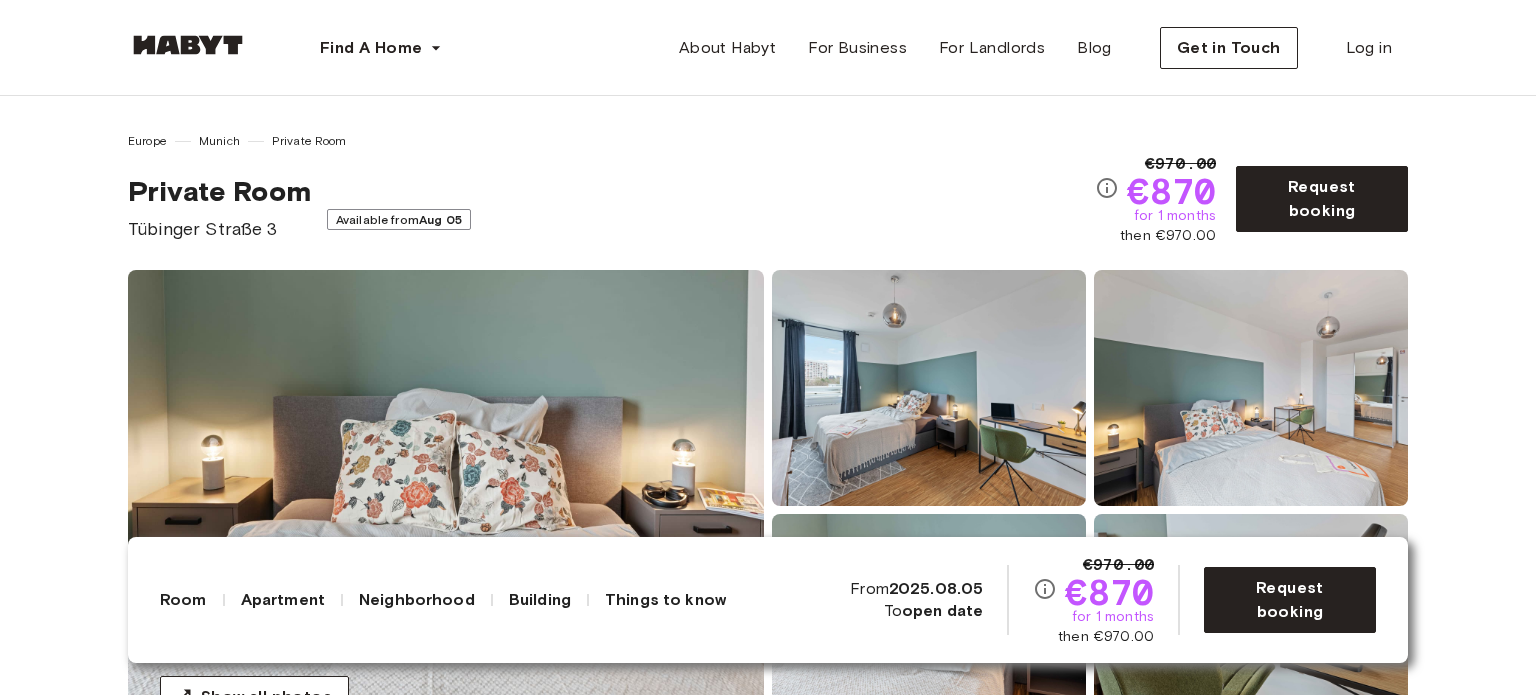 scroll, scrollTop: 0, scrollLeft: 0, axis: both 